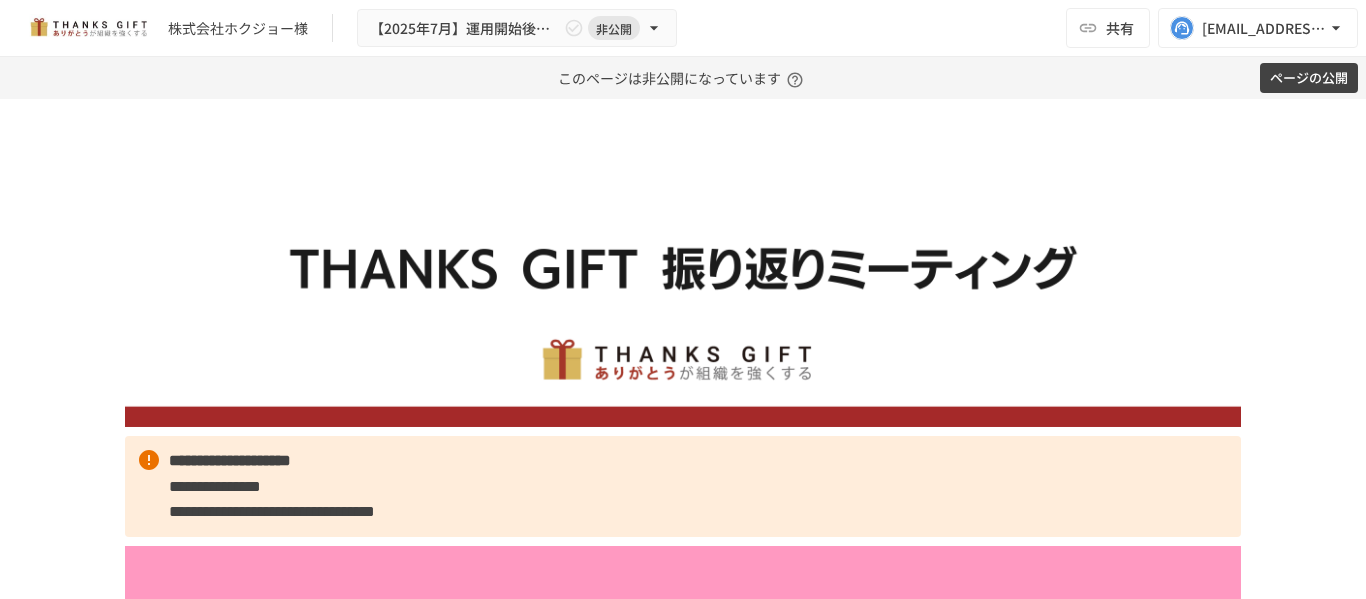 scroll, scrollTop: 0, scrollLeft: 0, axis: both 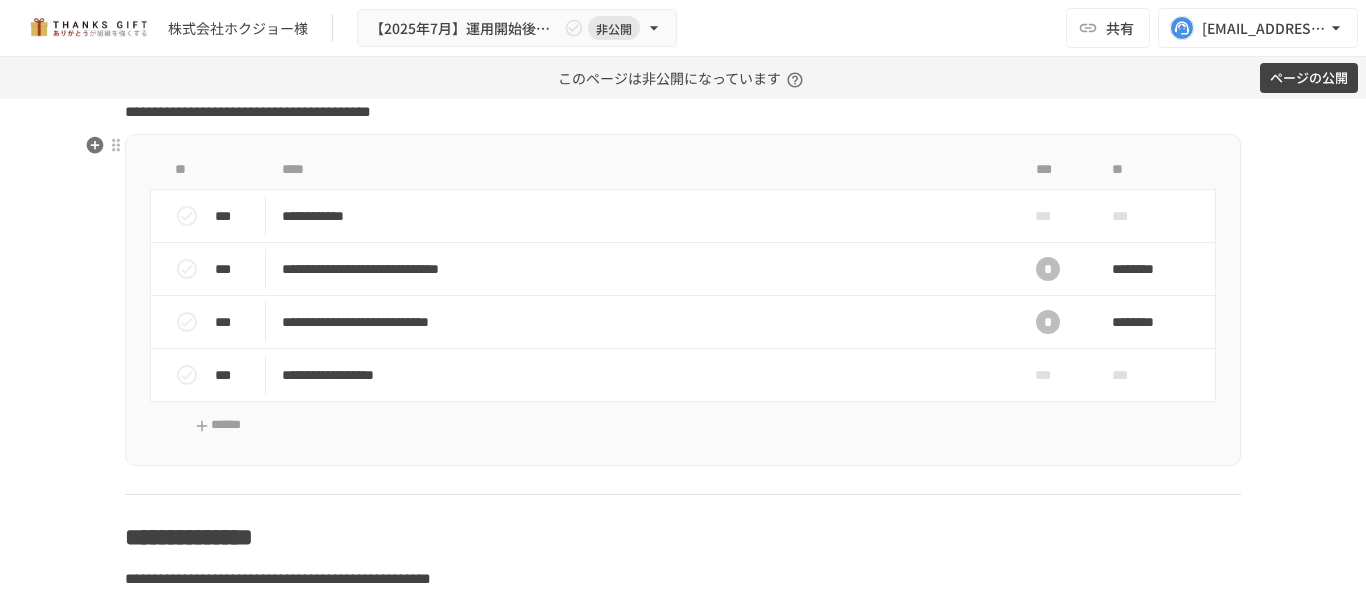 click on "**********" at bounding box center (683, 300) 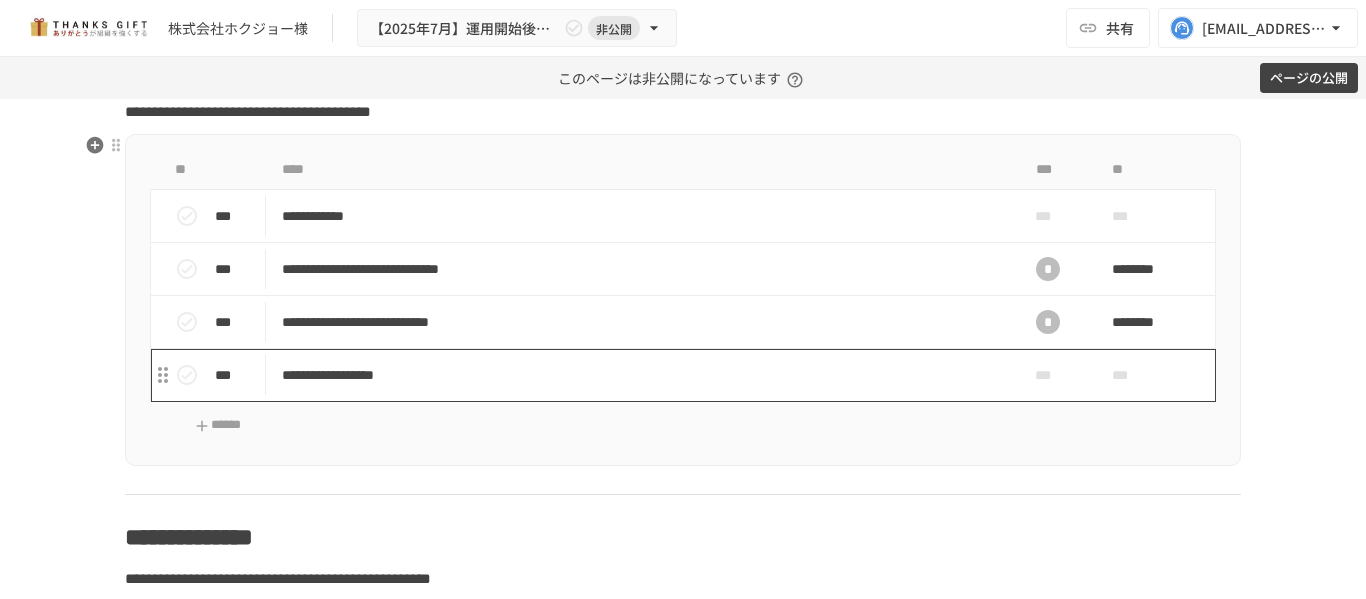 click on "**********" at bounding box center (641, 375) 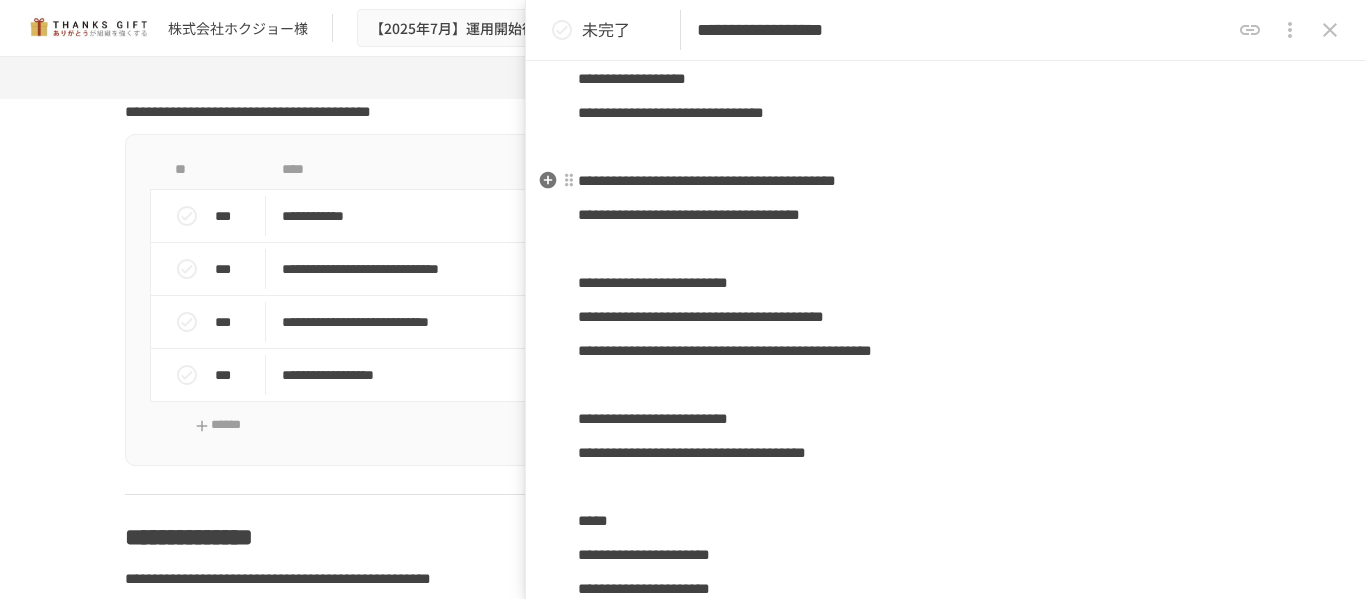 scroll, scrollTop: 0, scrollLeft: 0, axis: both 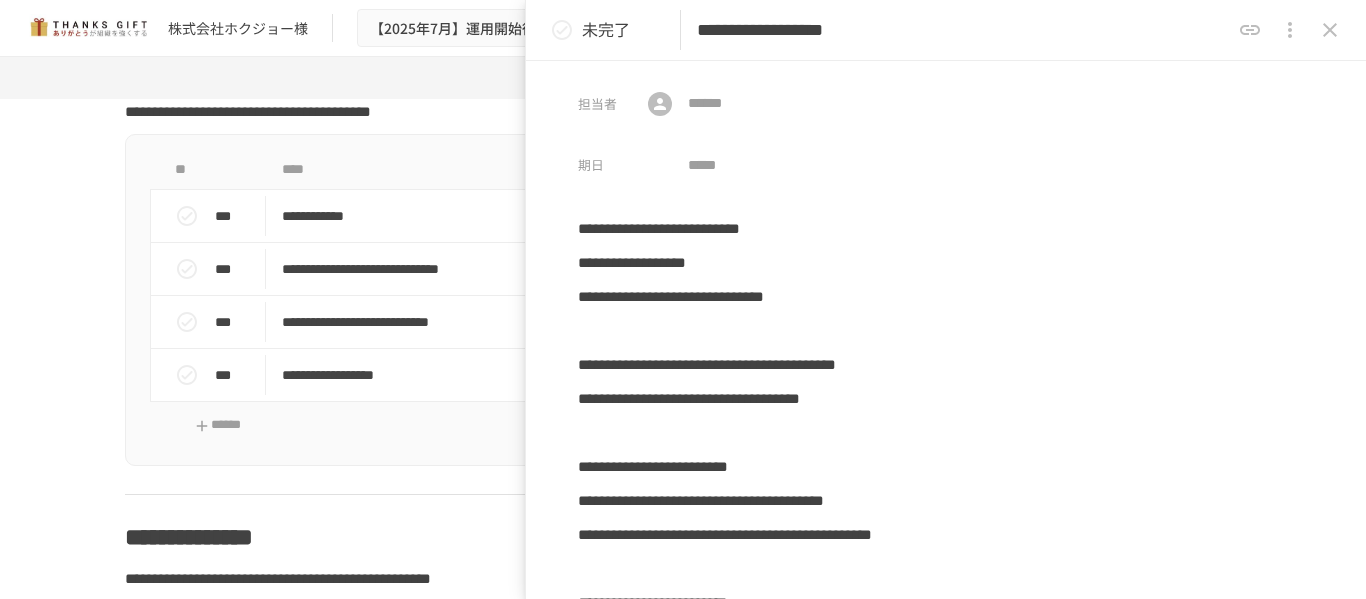 click on "**********" at bounding box center [963, 30] 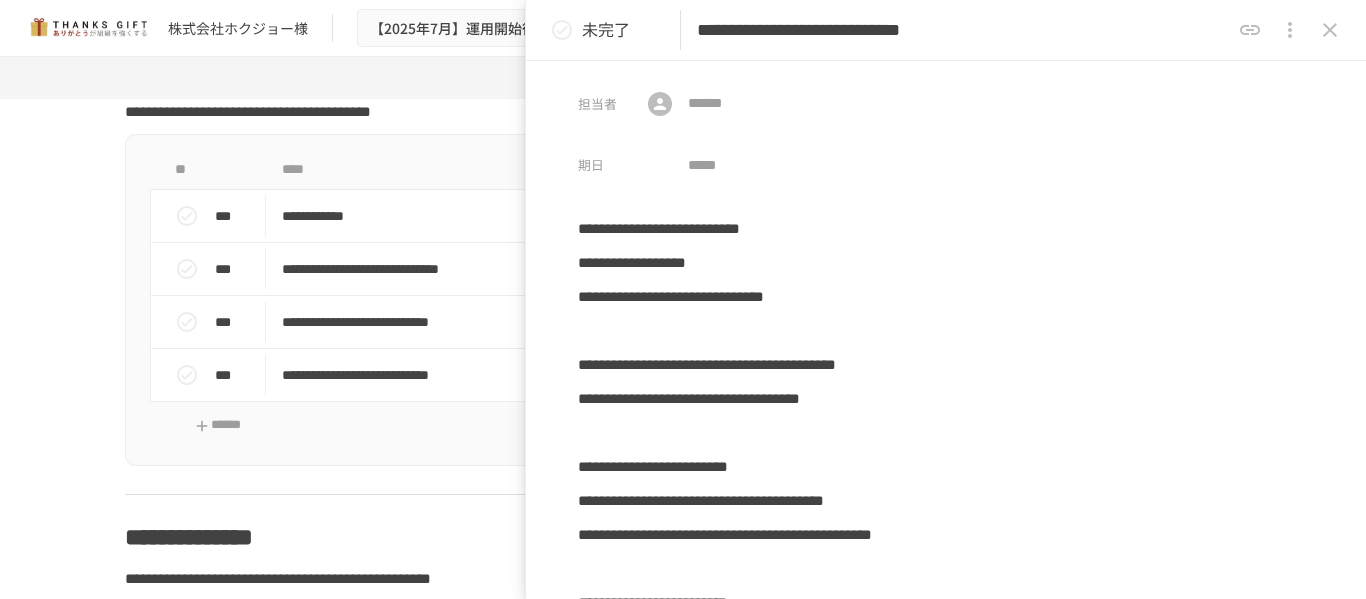 click on "**********" at bounding box center [963, 30] 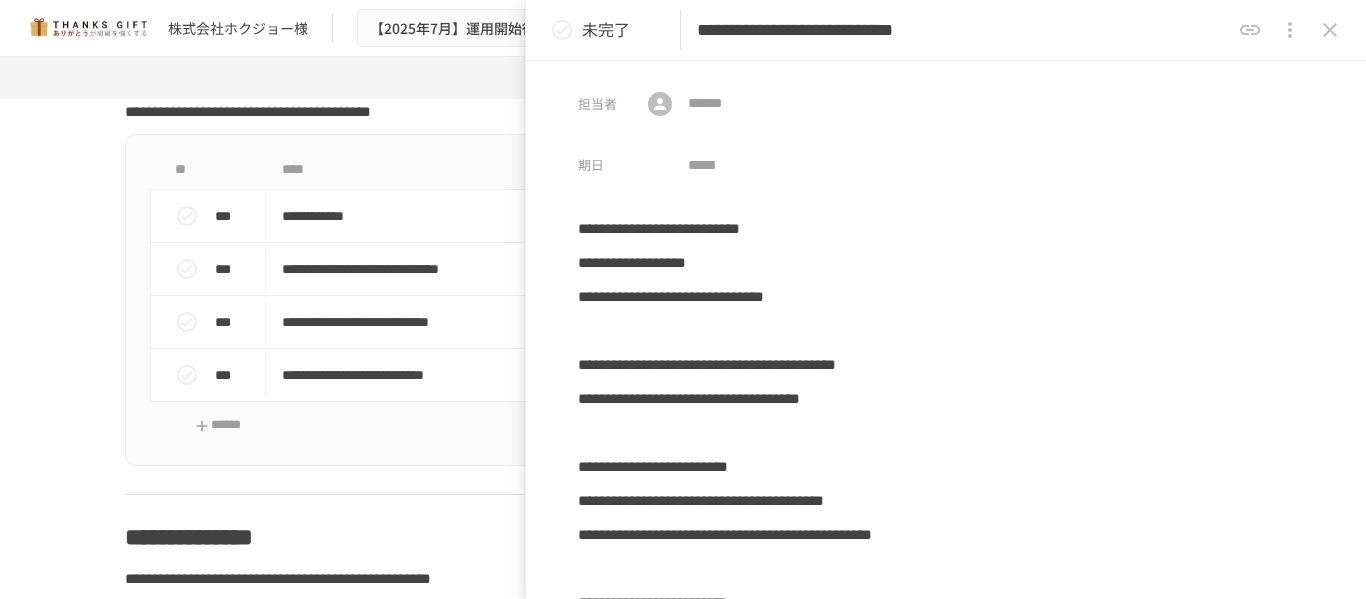 type on "**********" 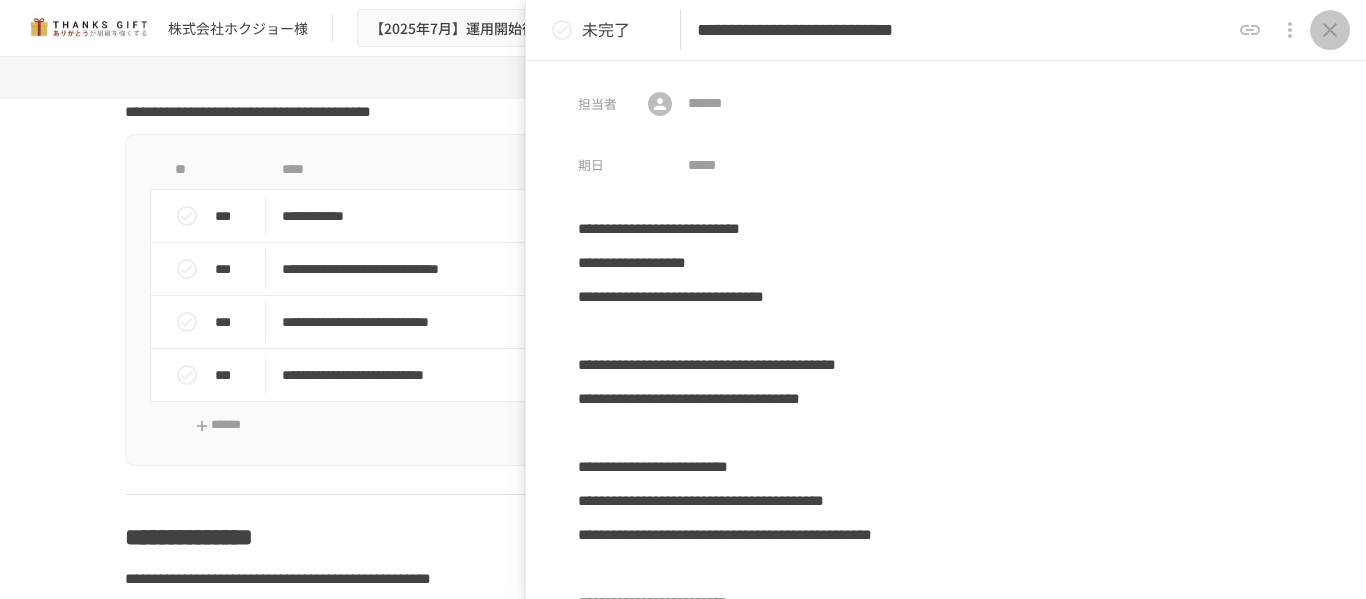 click 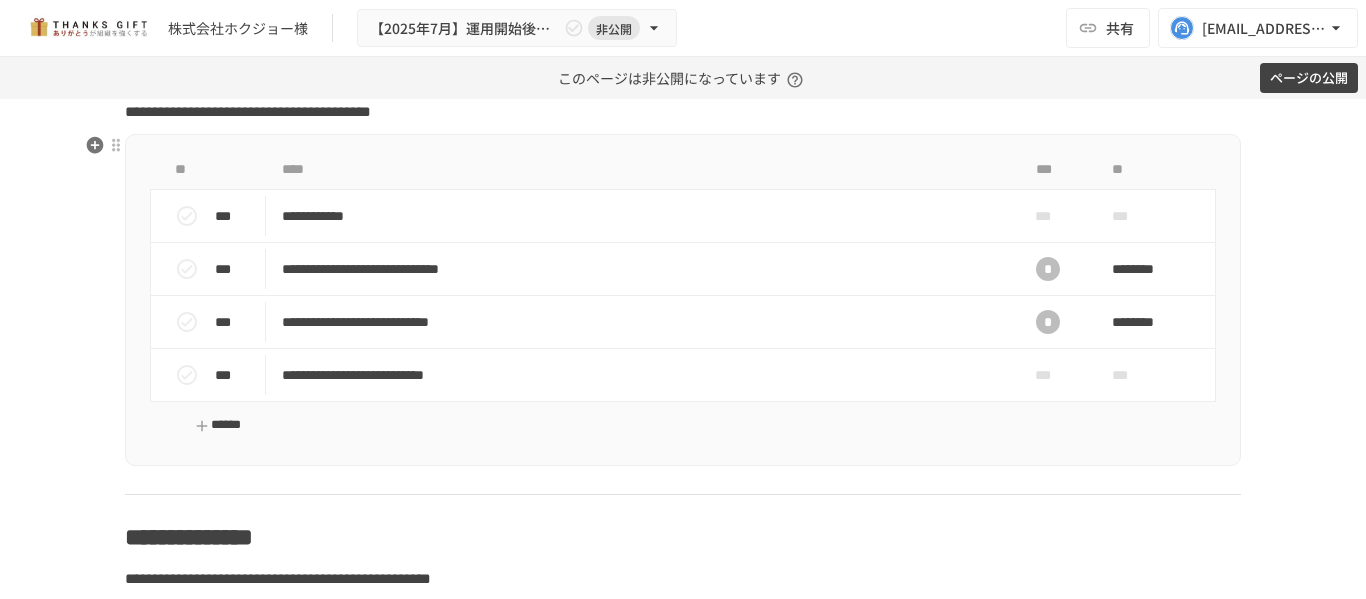 click on "******" at bounding box center [218, 425] 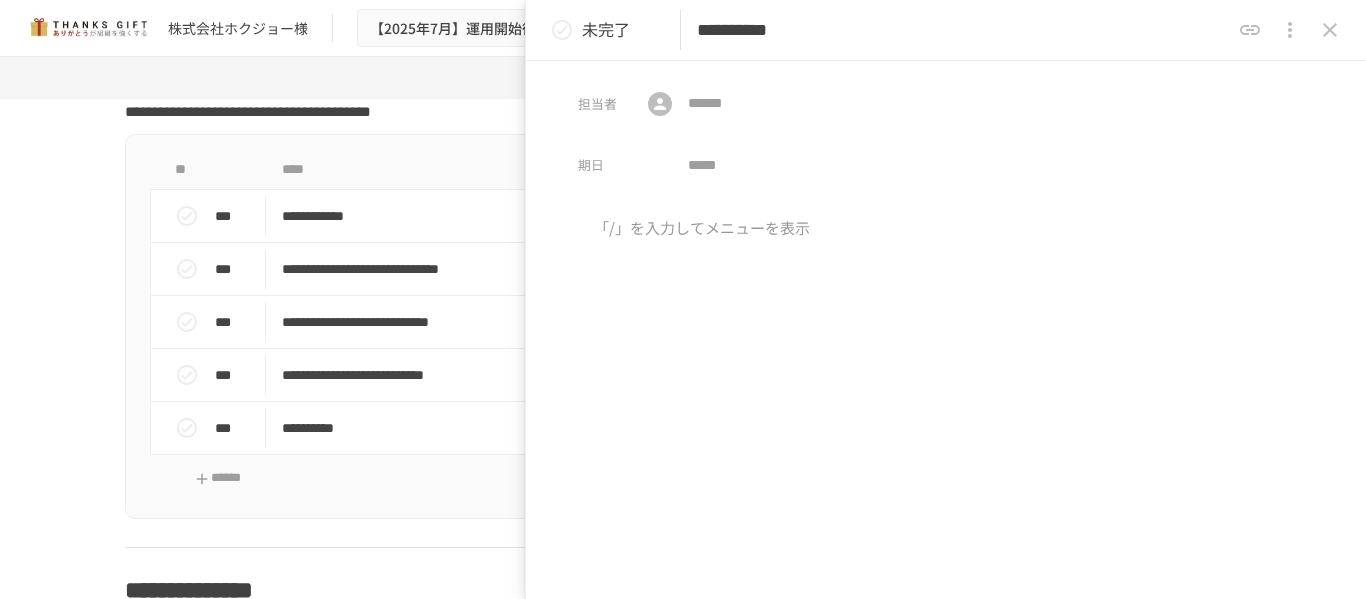 click on "**********" at bounding box center (963, 30) 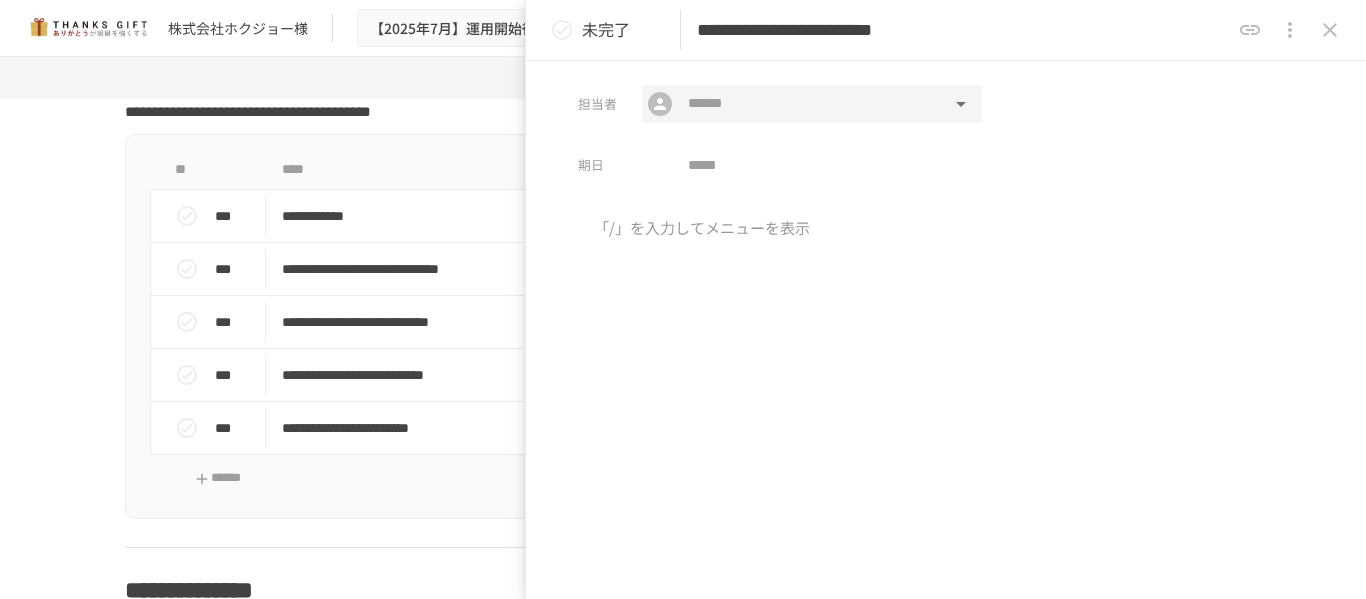 type on "**********" 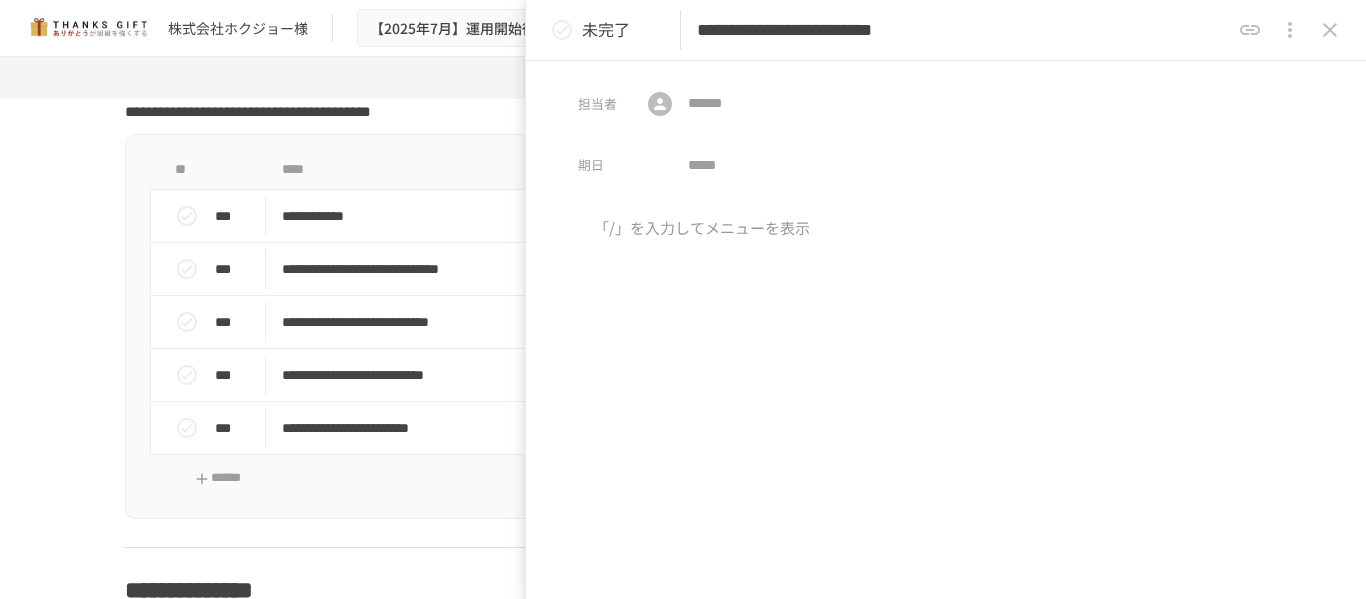 click 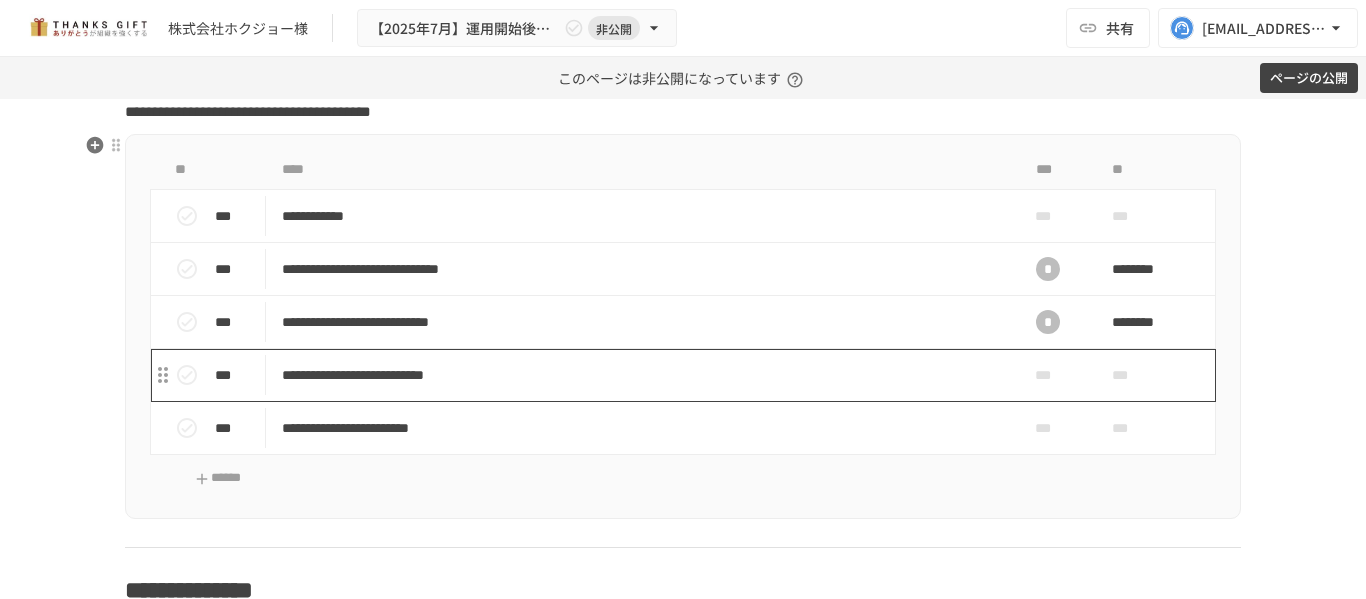 click on "**********" at bounding box center (641, 375) 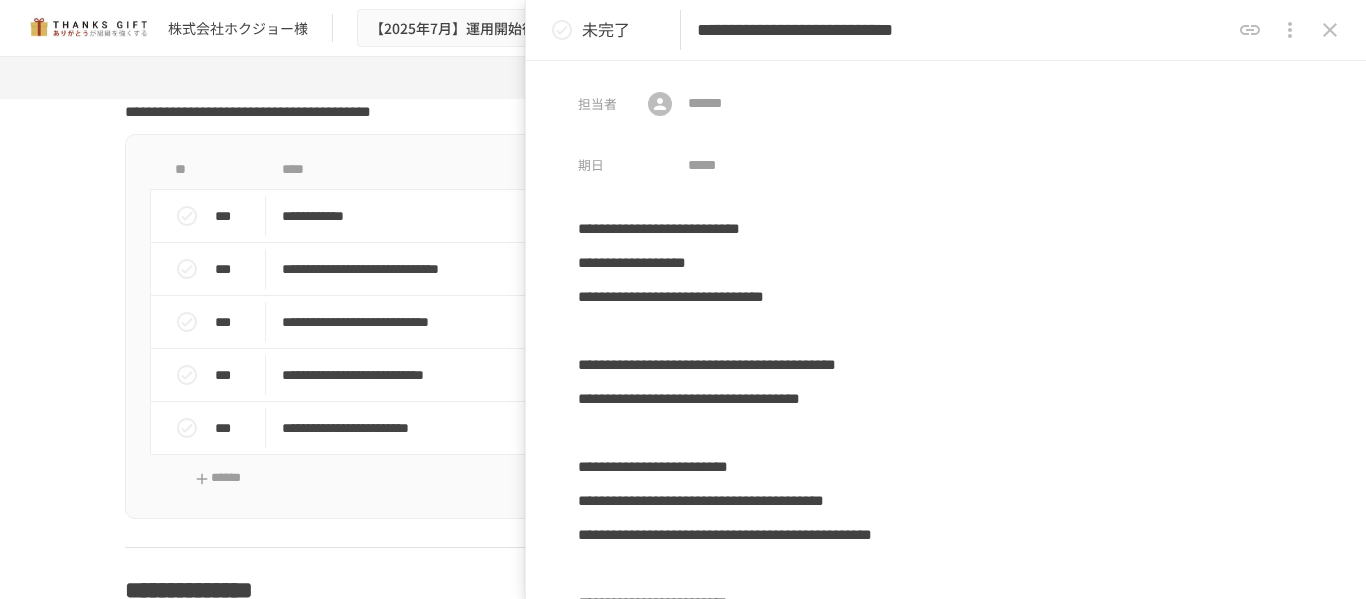 click on "**********" at bounding box center (963, 30) 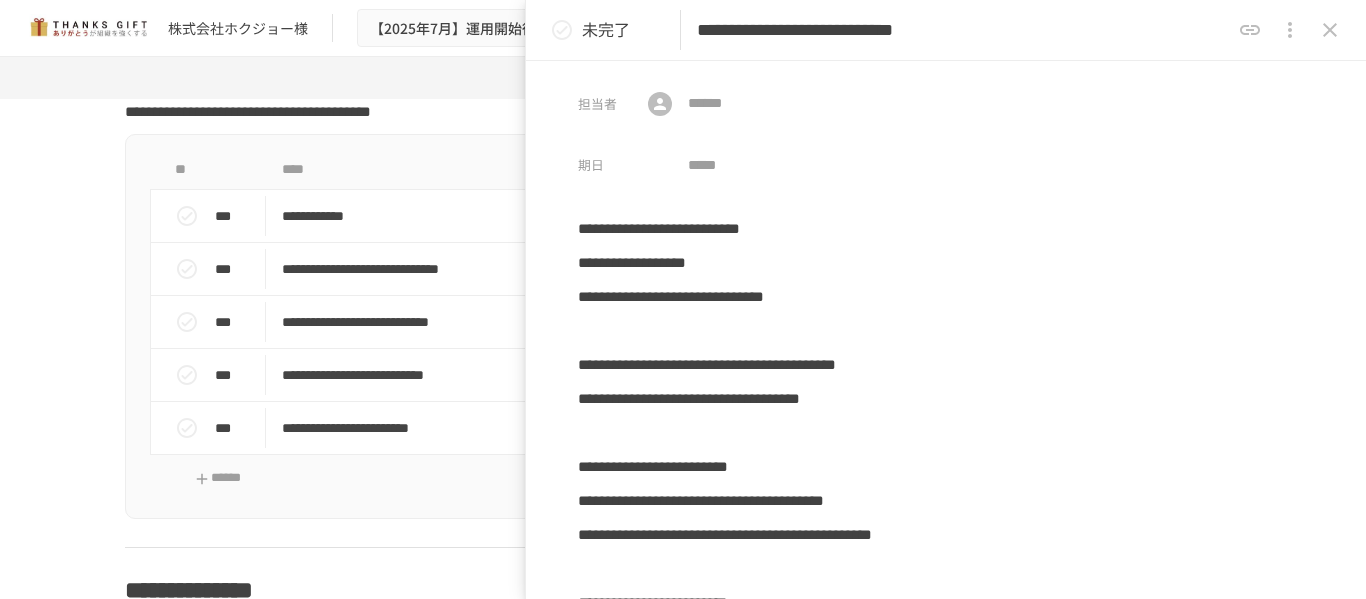 type on "**********" 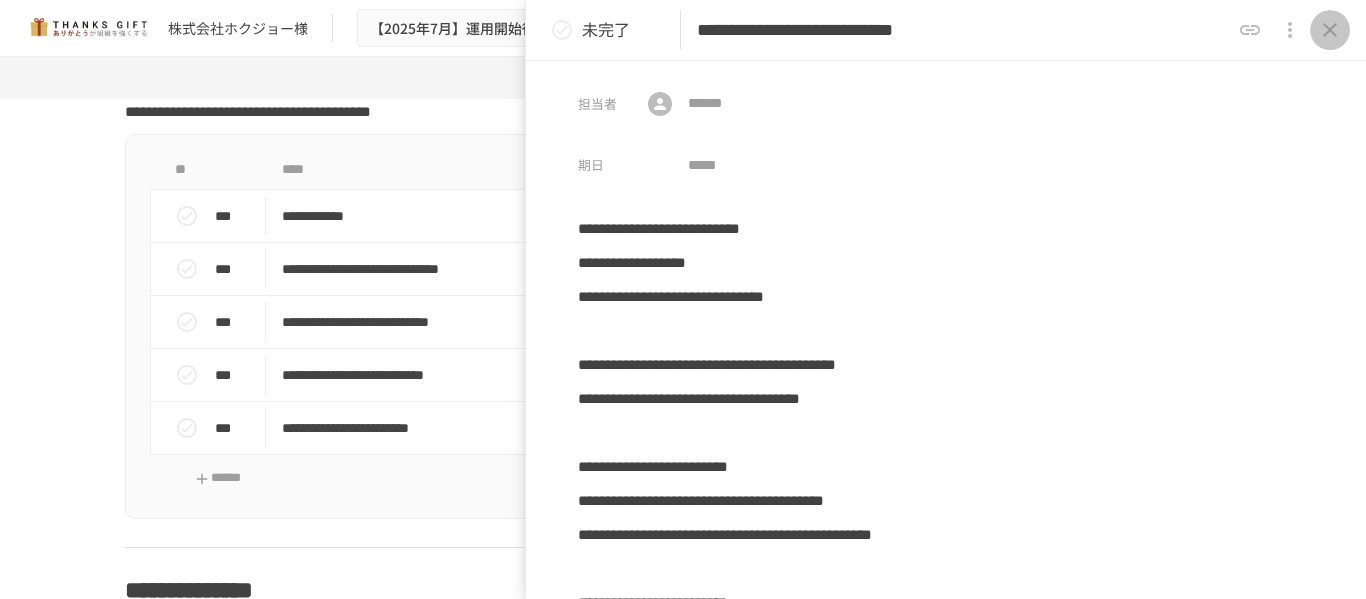 click 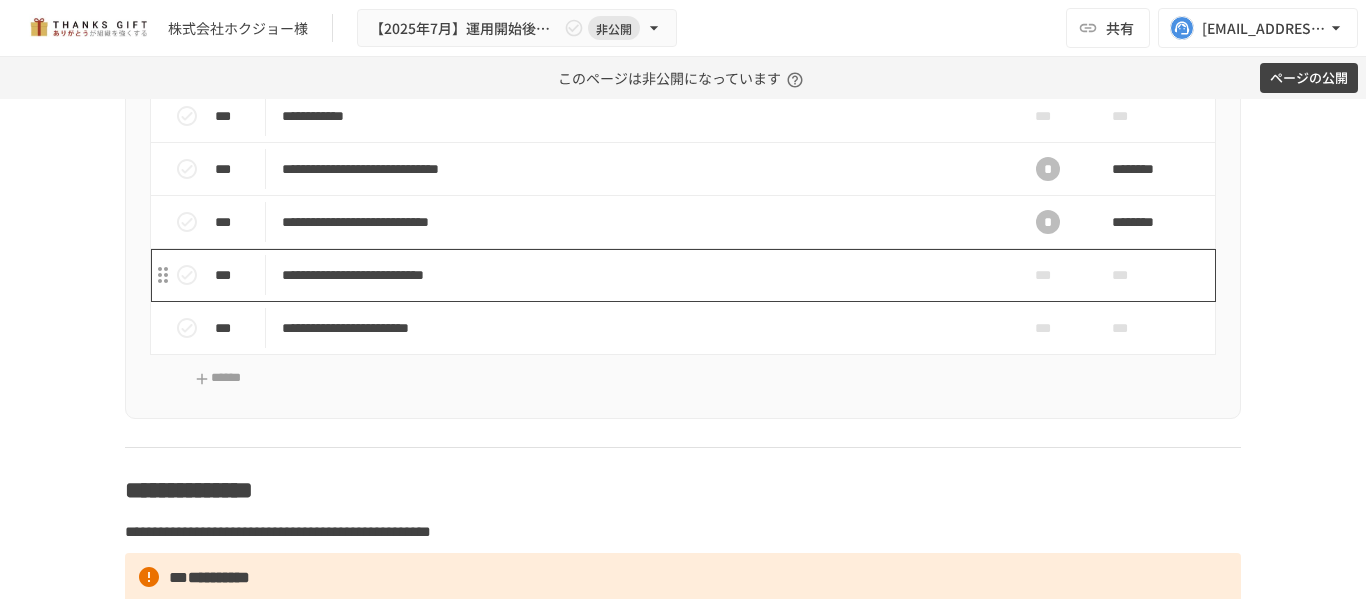 scroll, scrollTop: 10395, scrollLeft: 0, axis: vertical 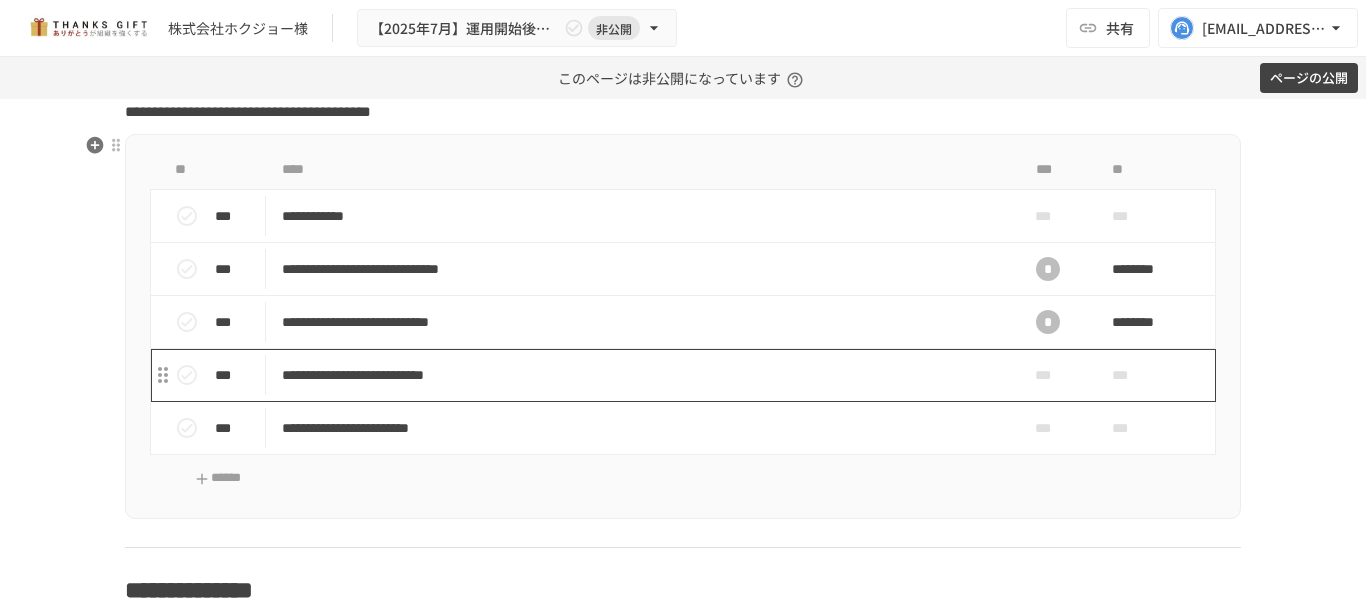 click on "**********" at bounding box center (641, 375) 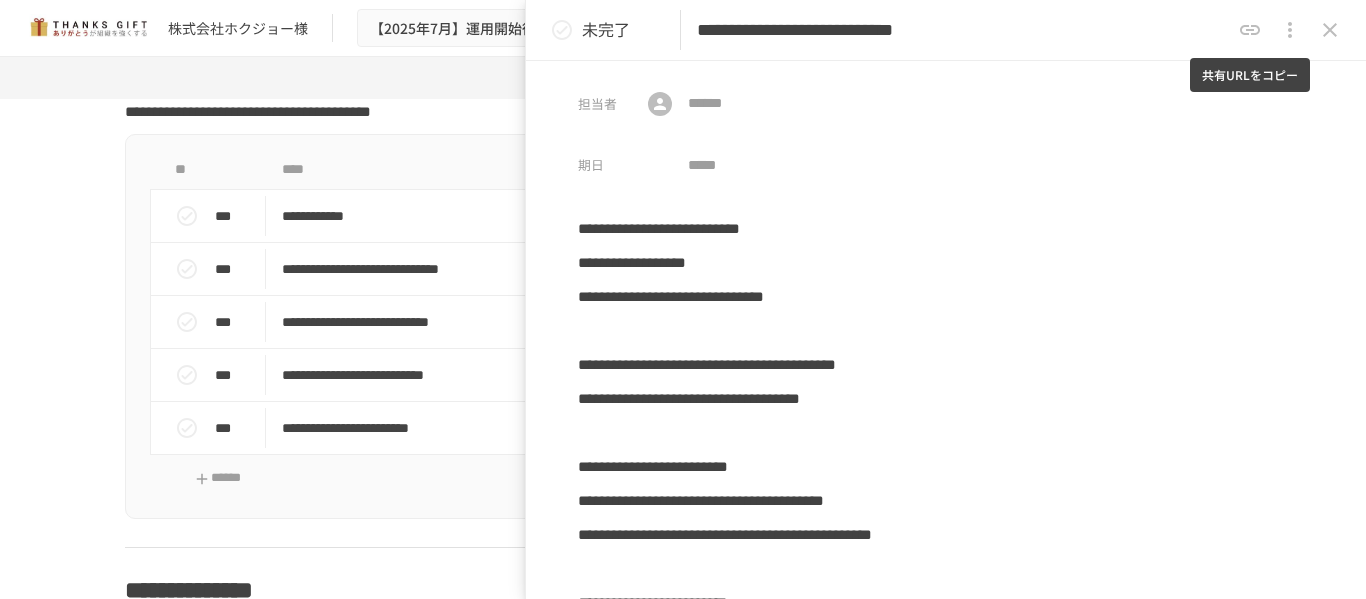click 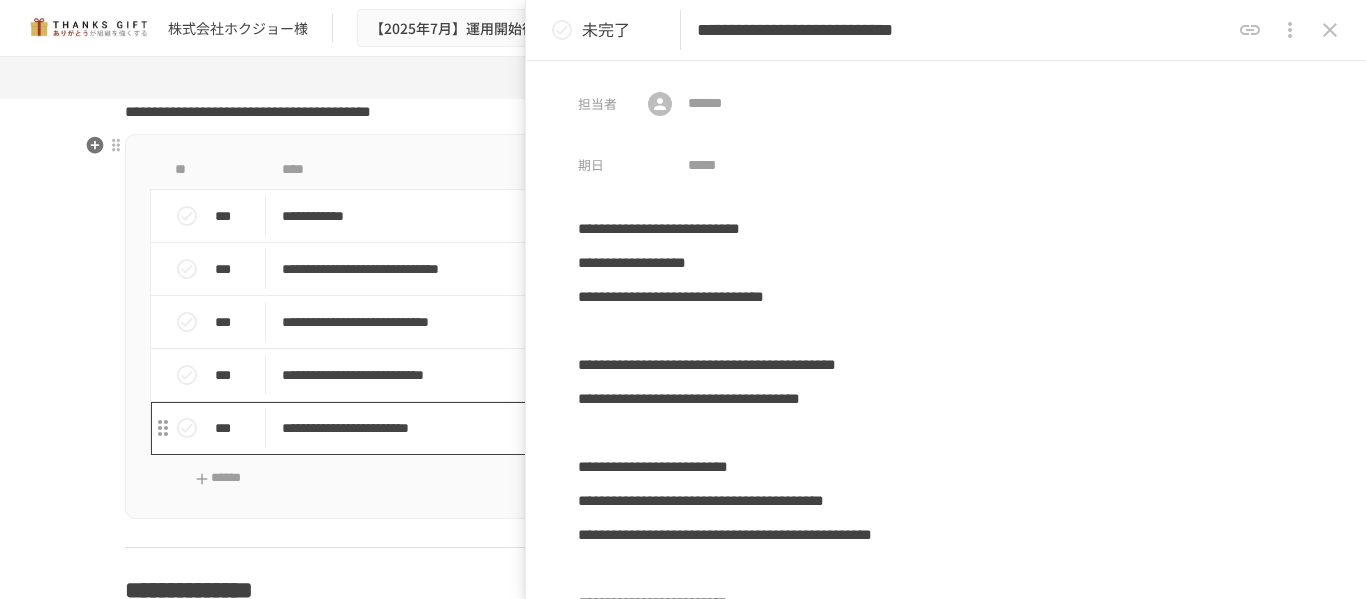 click on "**********" at bounding box center [641, 428] 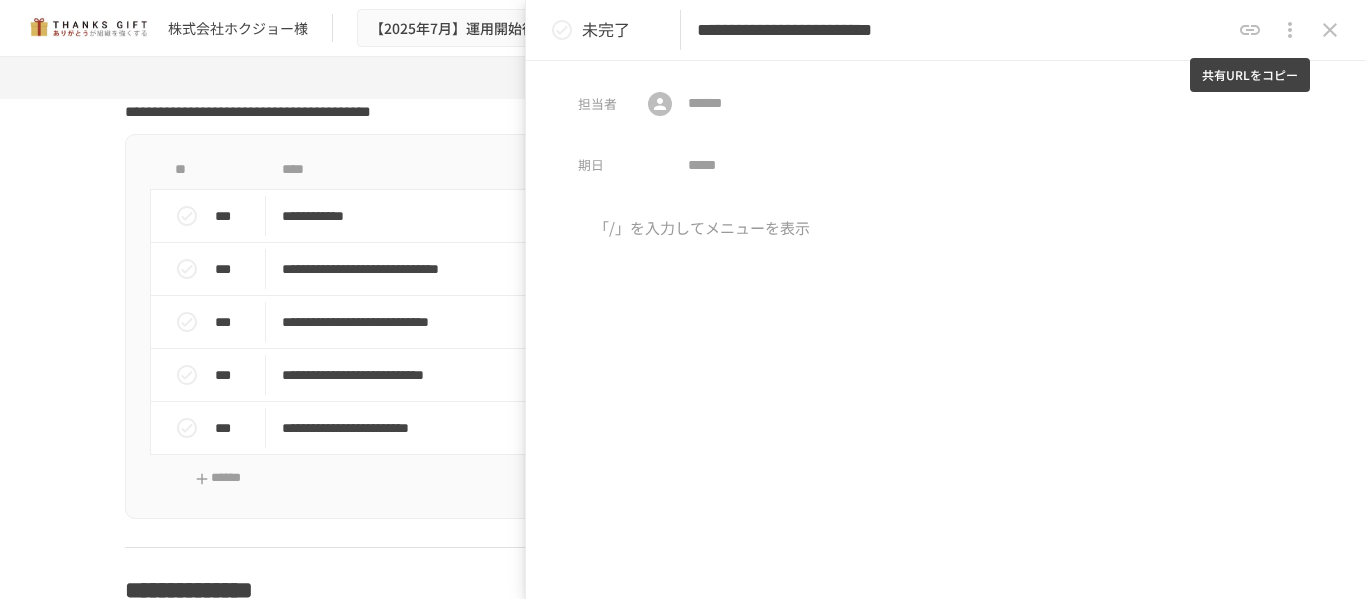 click 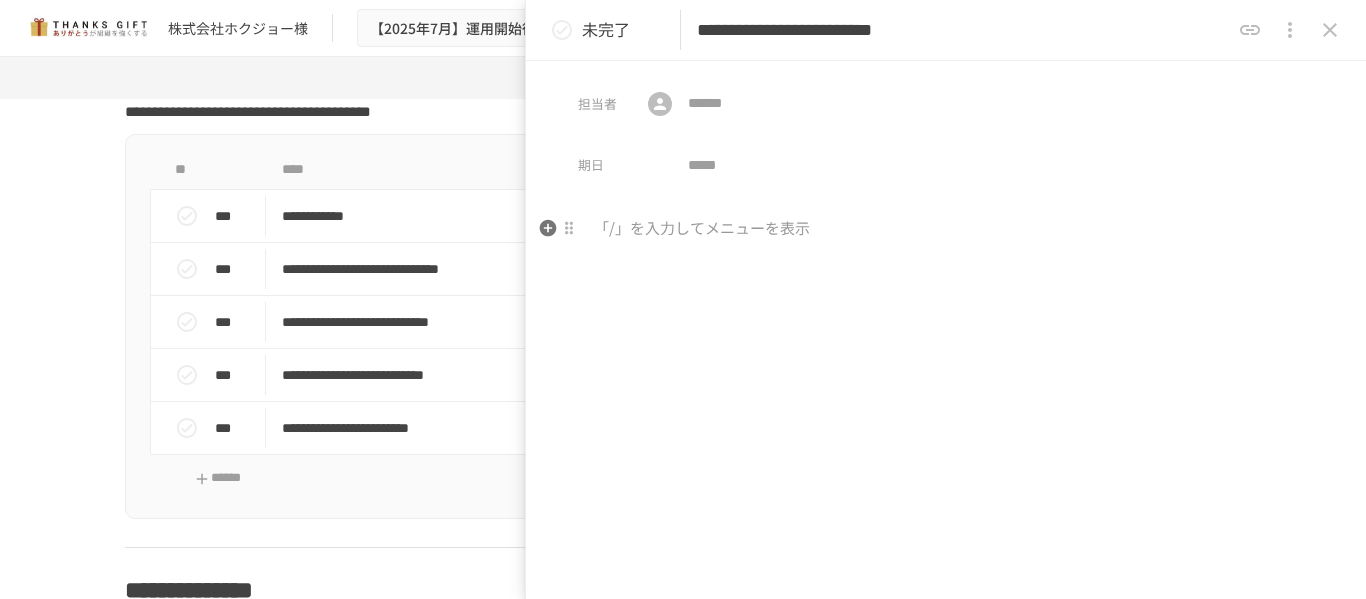 click at bounding box center (946, 383) 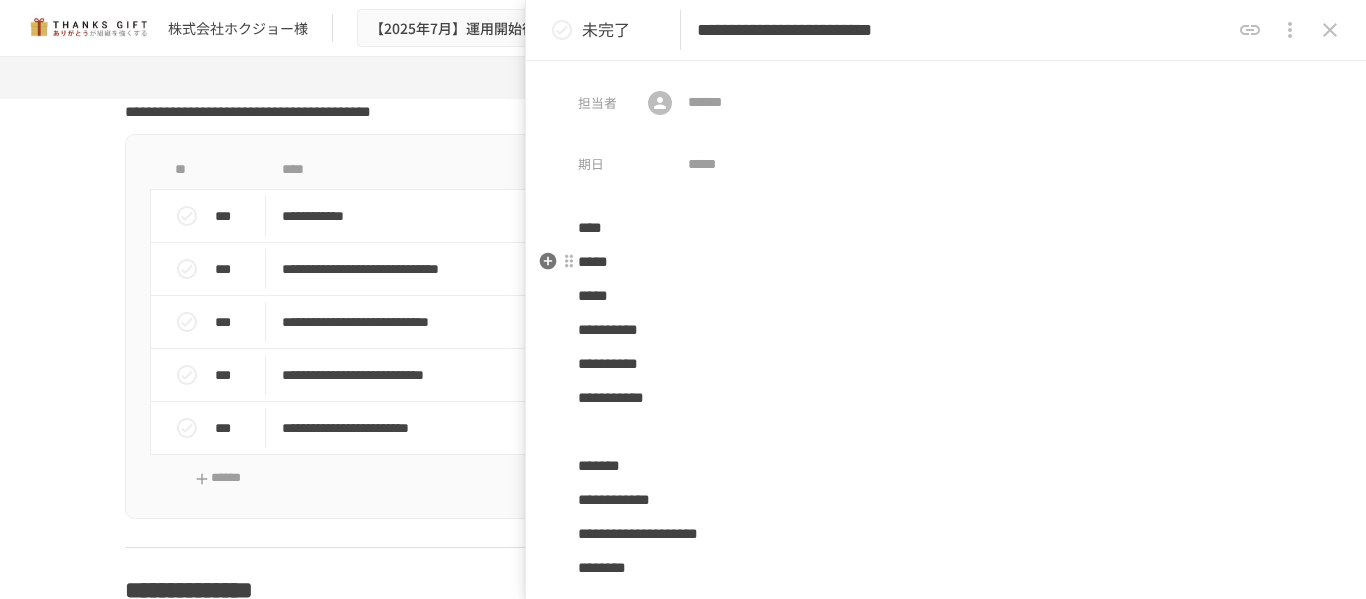 scroll, scrollTop: 0, scrollLeft: 0, axis: both 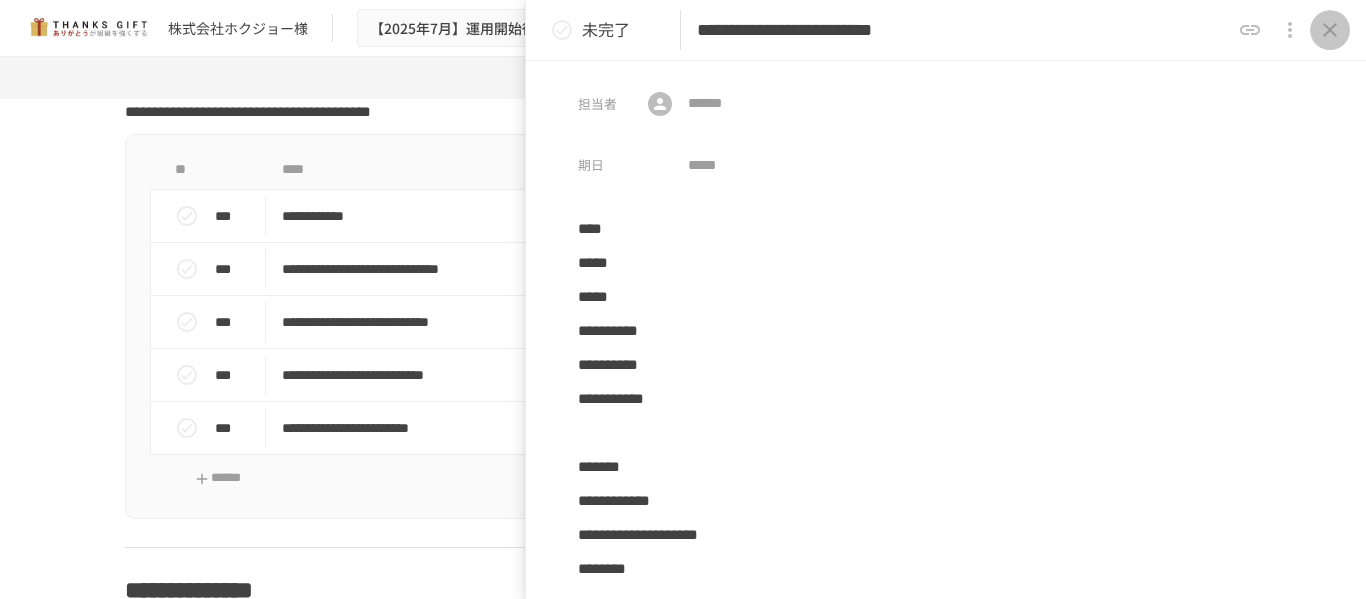 click 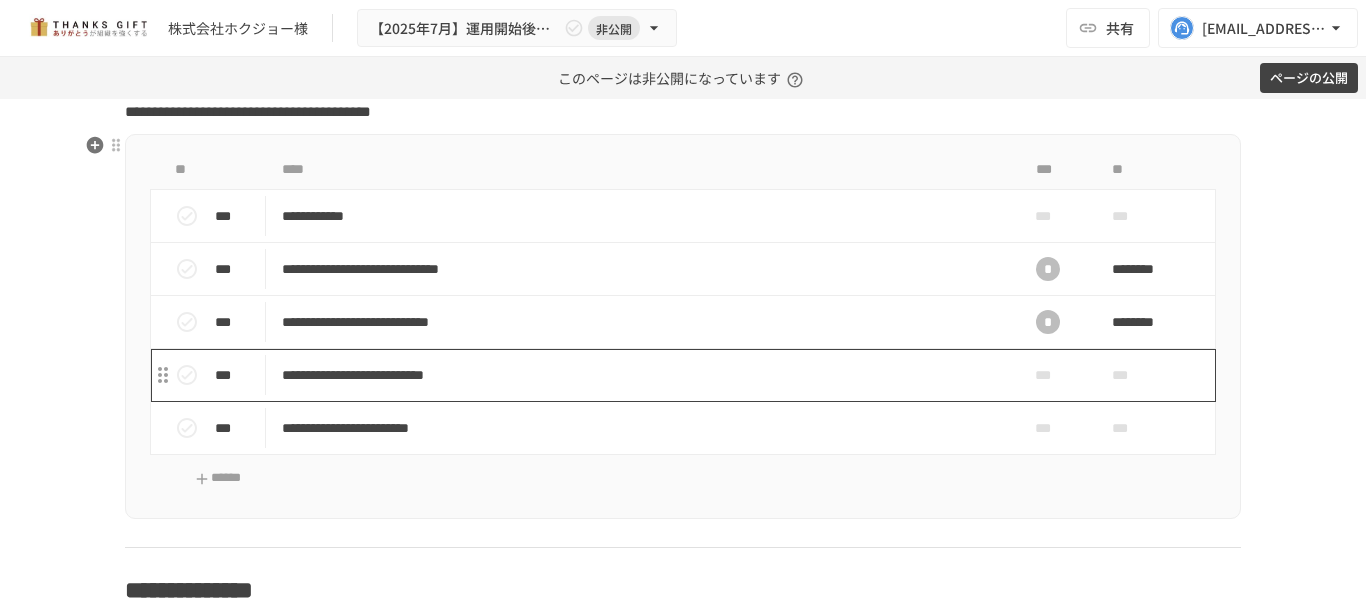 click on "**********" at bounding box center [641, 375] 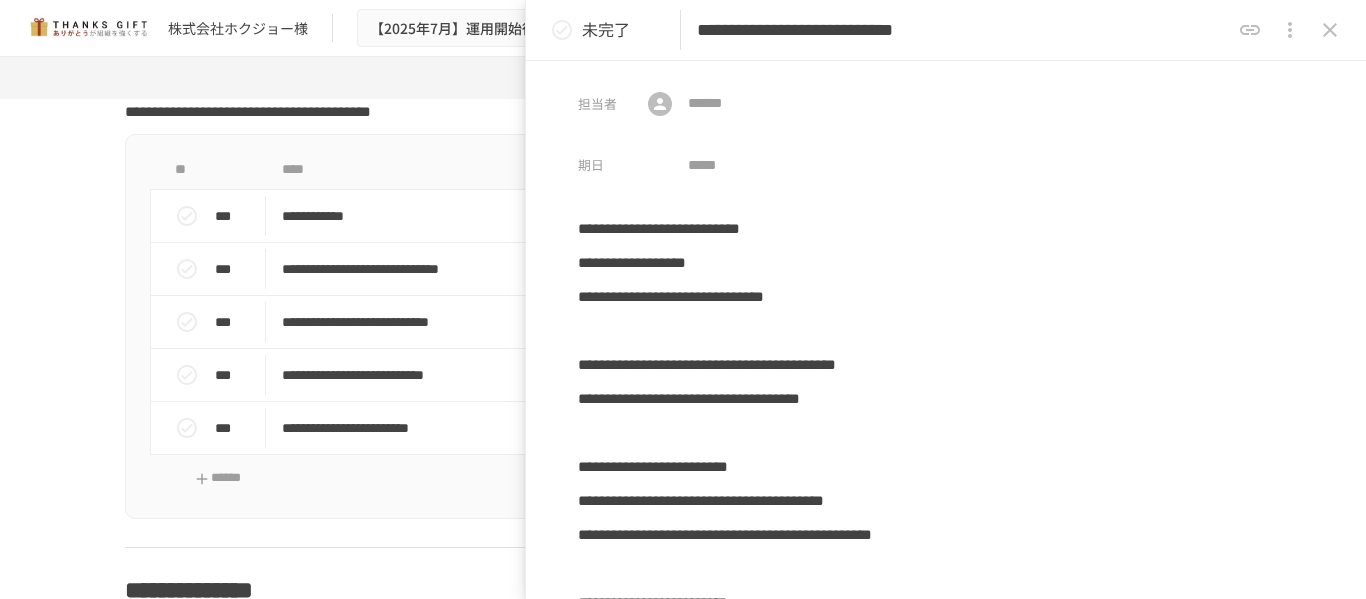 drag, startPoint x: 1194, startPoint y: 32, endPoint x: 1017, endPoint y: 42, distance: 177.28226 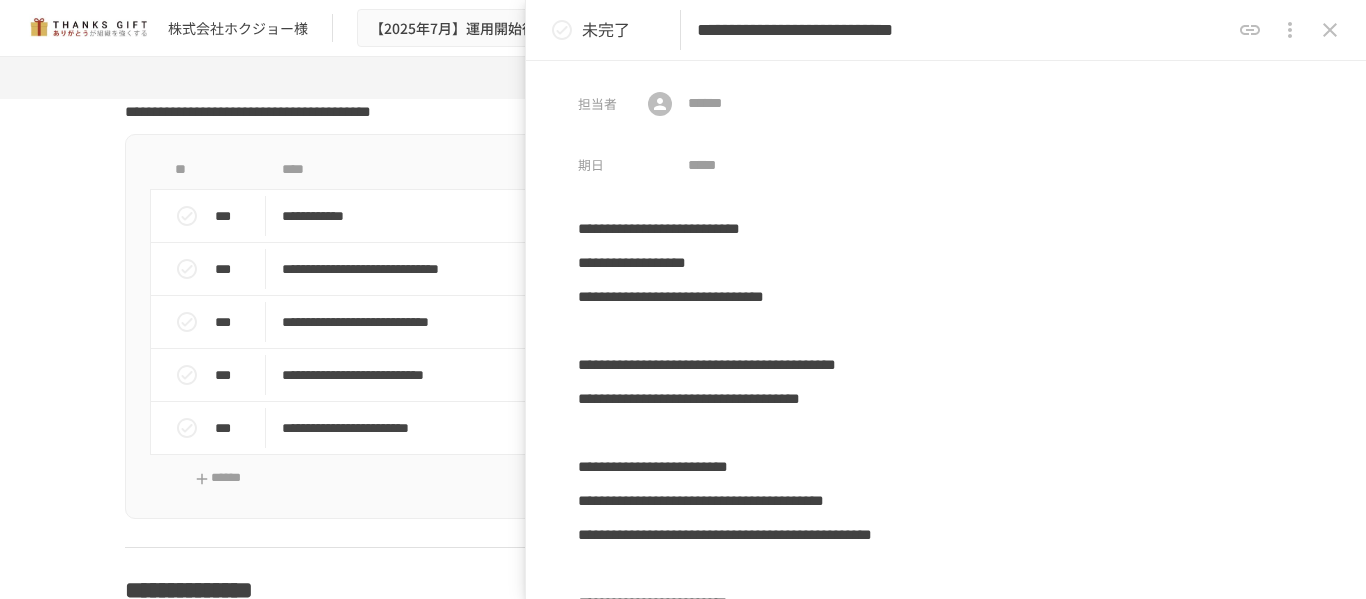 click on "**********" at bounding box center (963, 30) 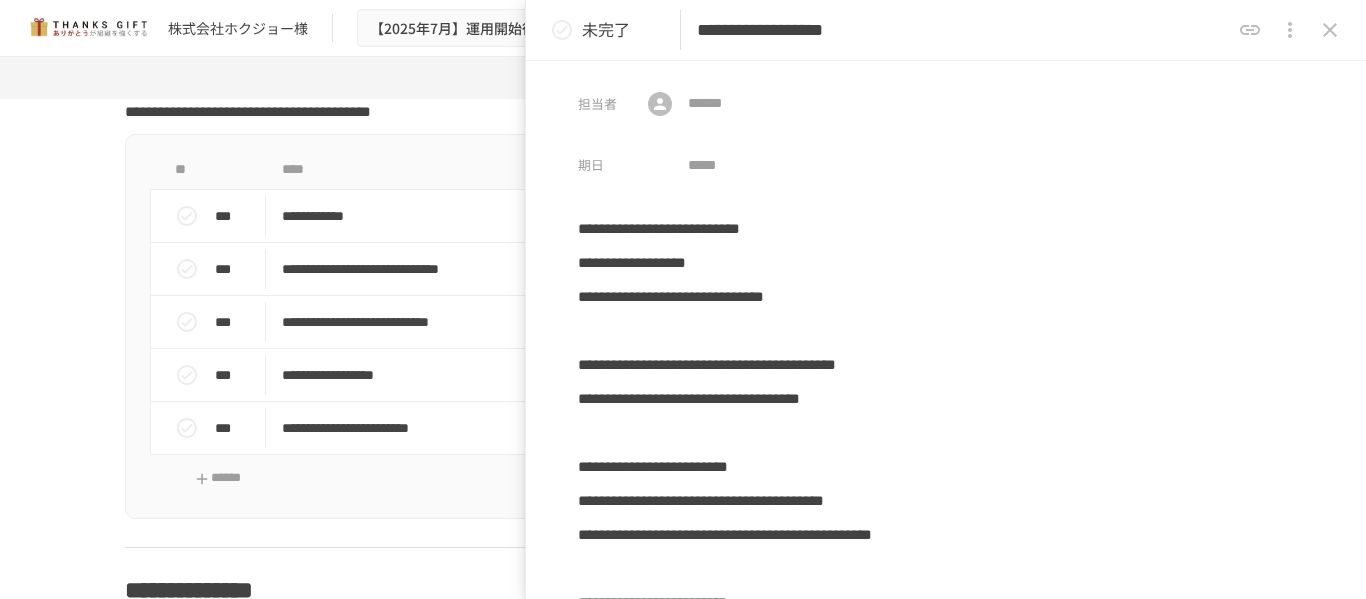 click on "**********" at bounding box center [946, 30] 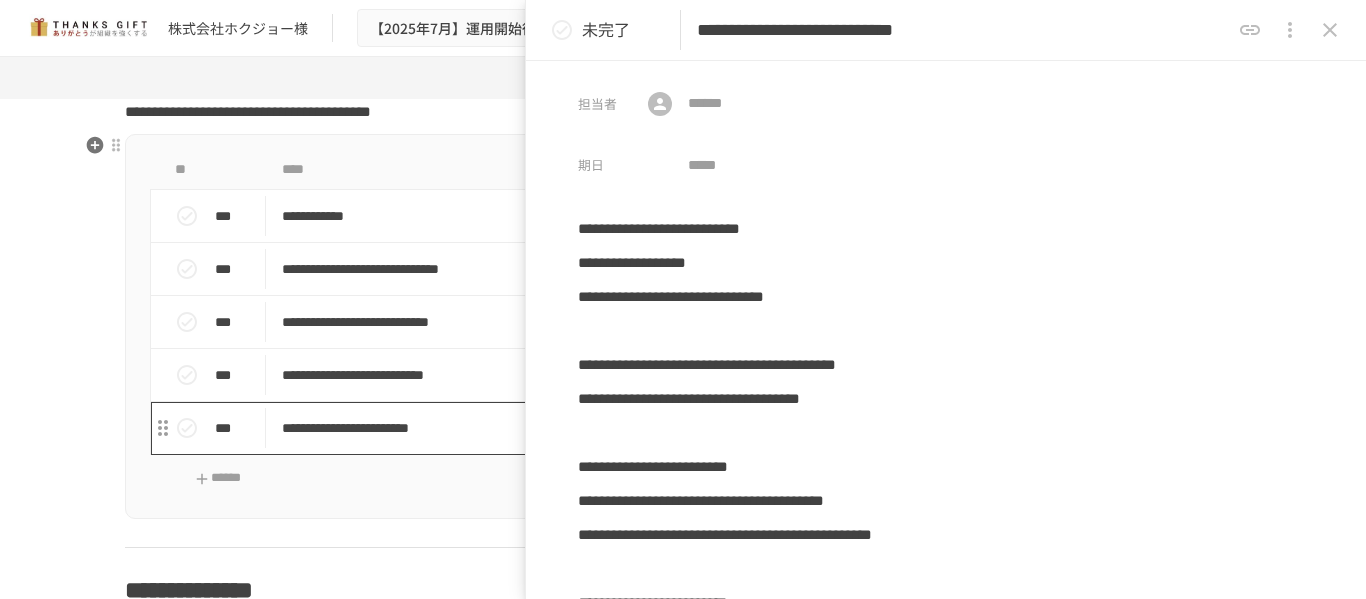 click on "**********" at bounding box center [641, 428] 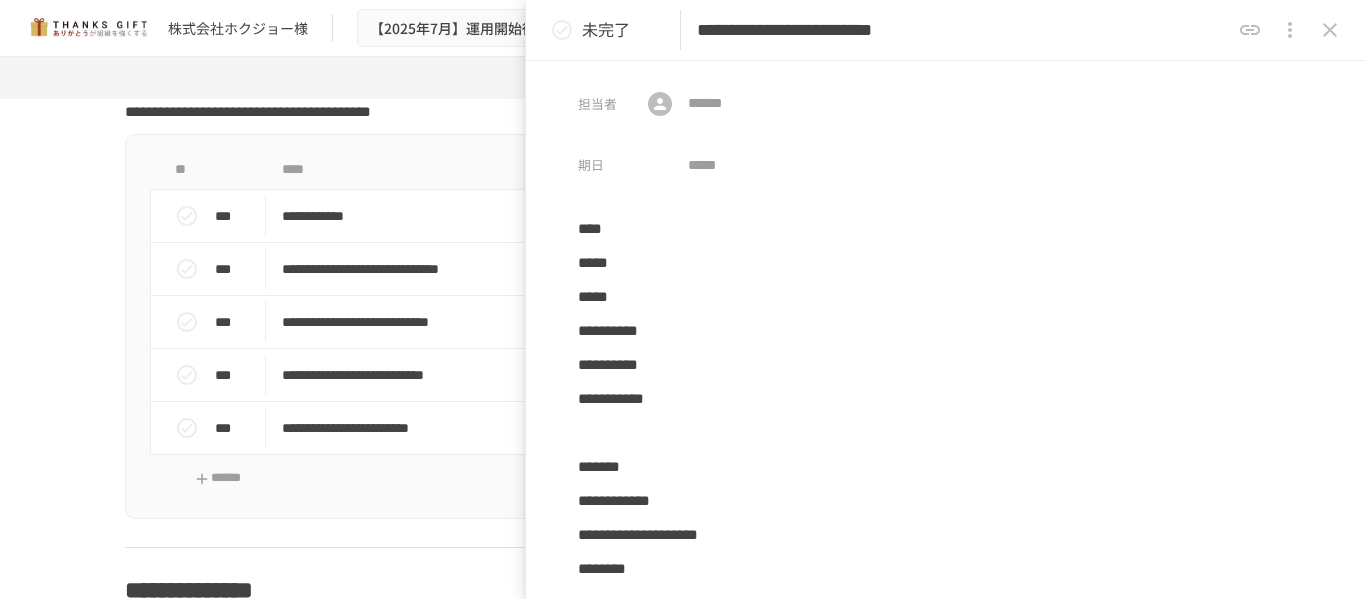 drag, startPoint x: 1150, startPoint y: 28, endPoint x: 973, endPoint y: 41, distance: 177.47676 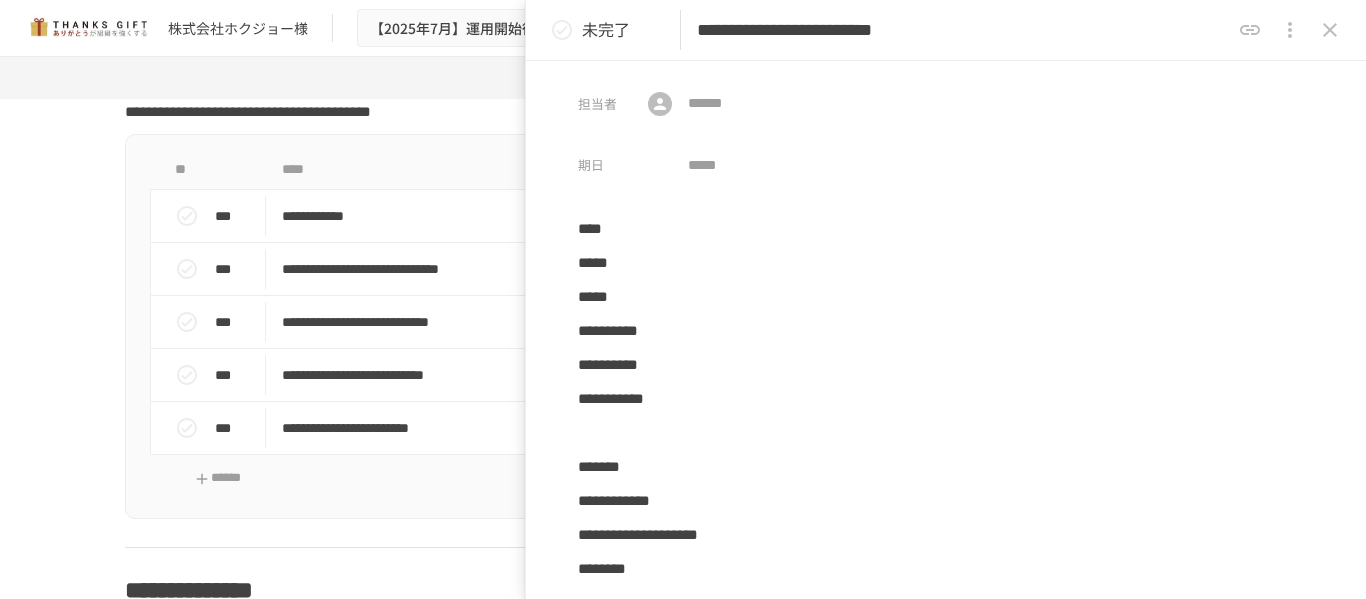 click on "**********" at bounding box center (963, 30) 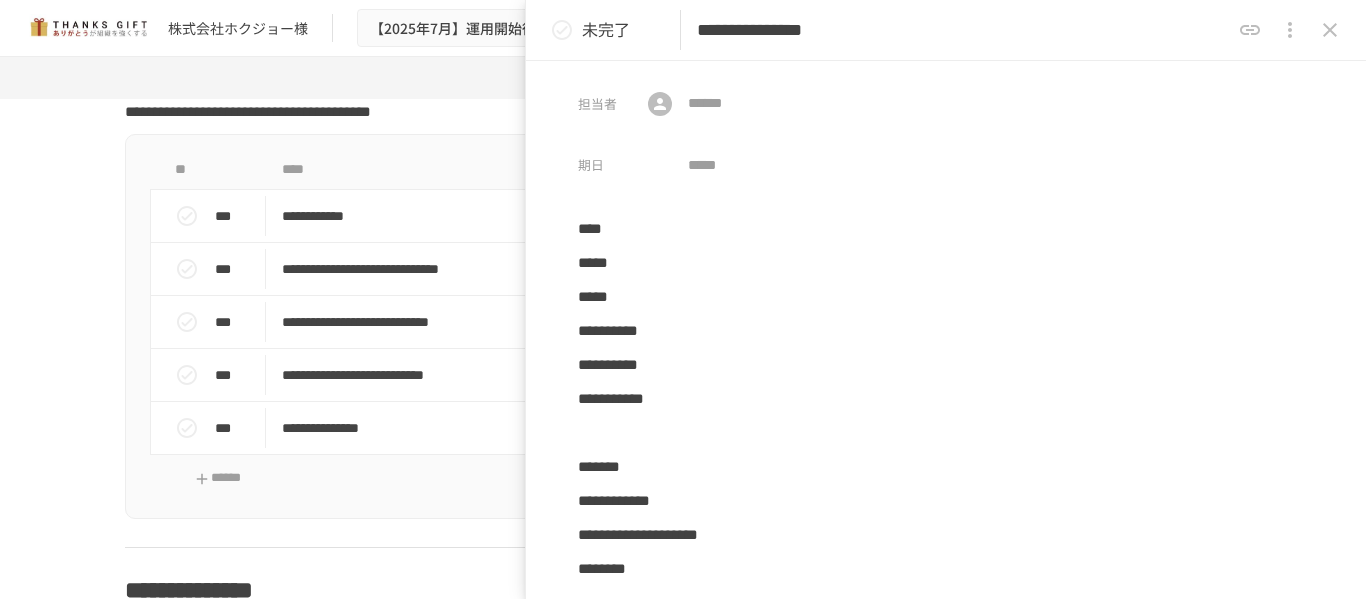 click on "**********" at bounding box center (963, 30) 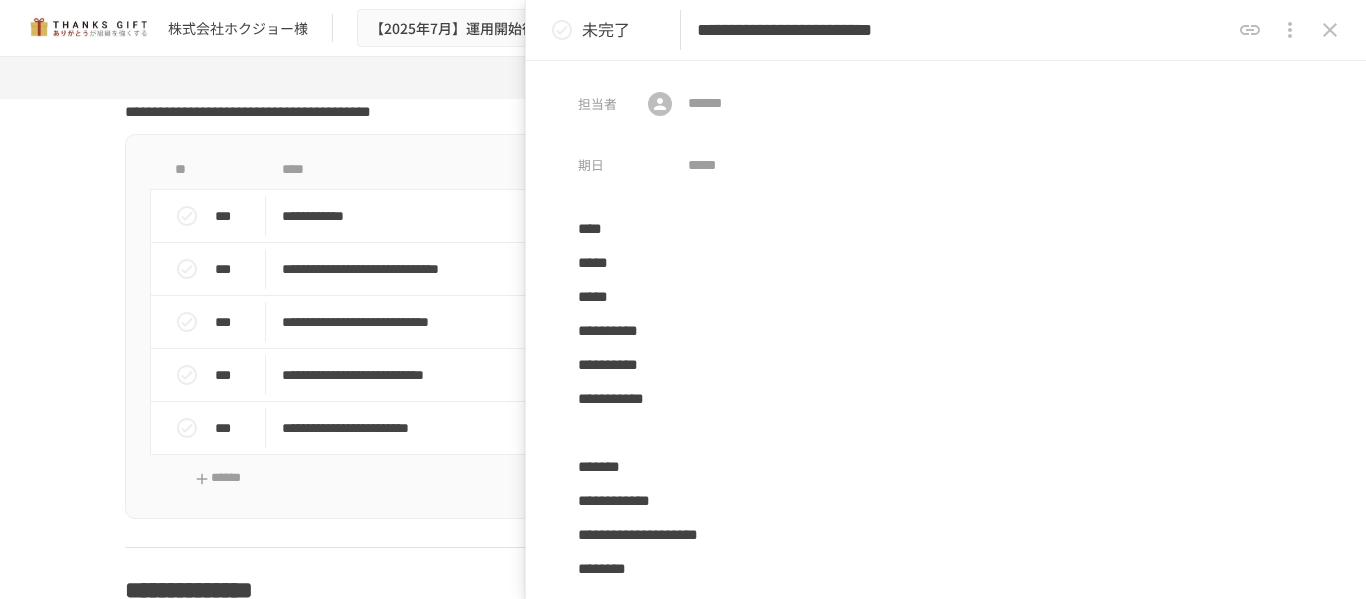 type on "**********" 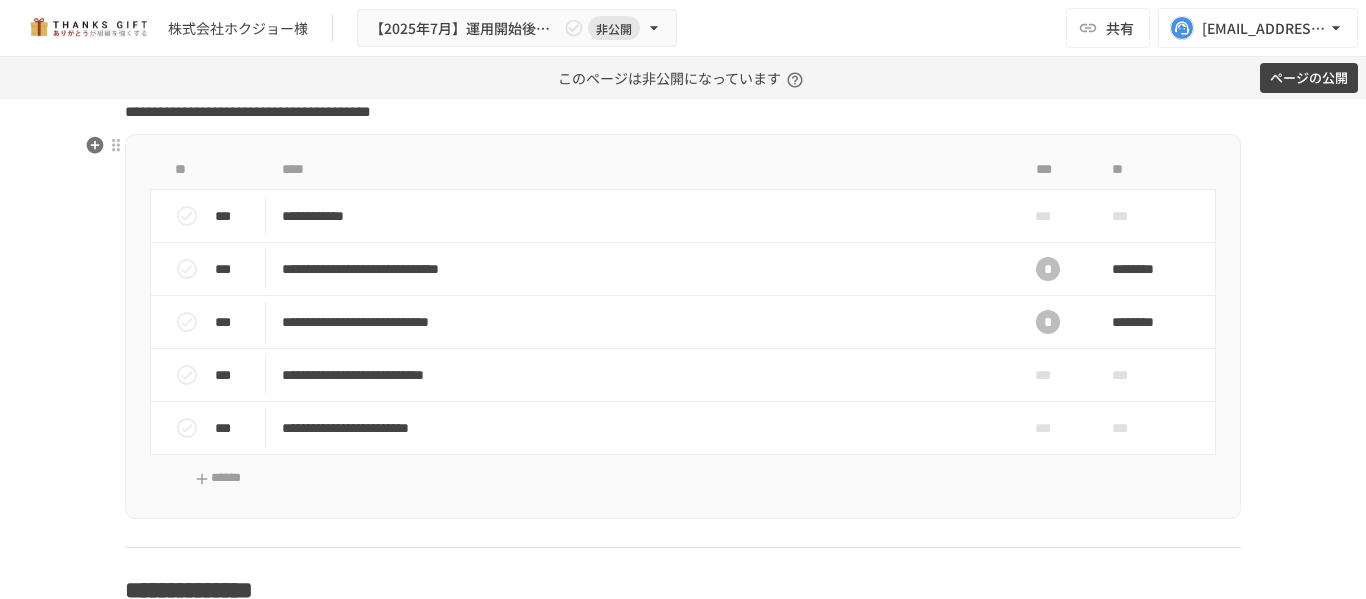 click on "****" at bounding box center [641, 170] 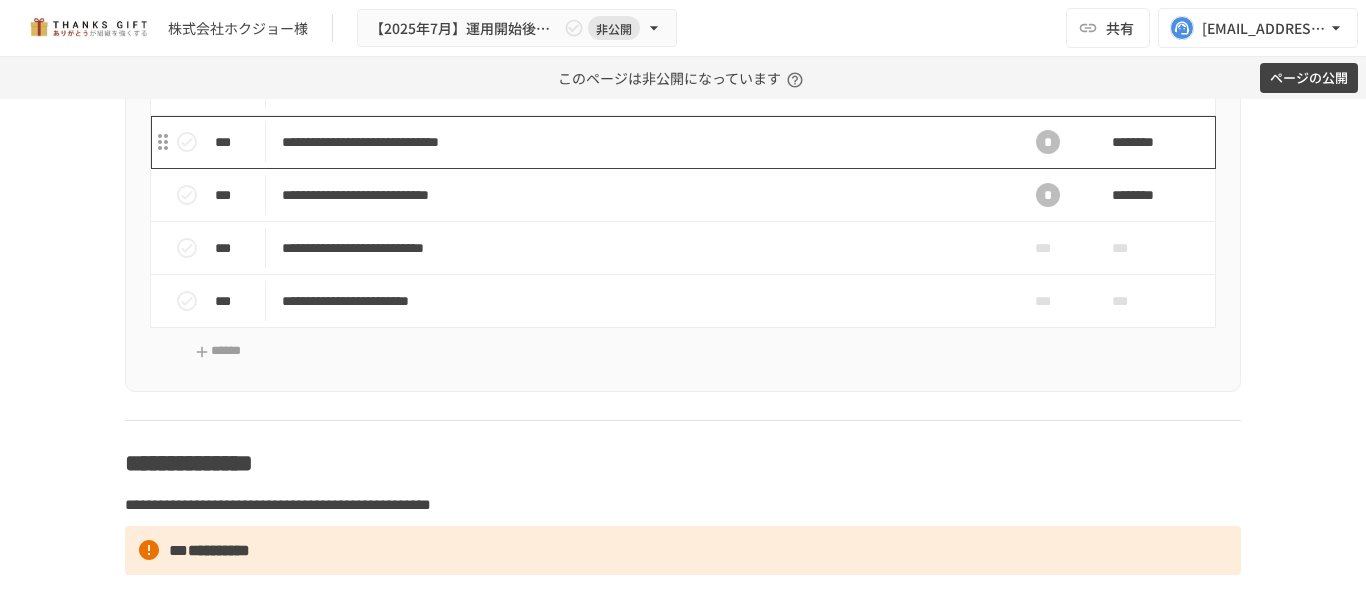 scroll, scrollTop: 10395, scrollLeft: 0, axis: vertical 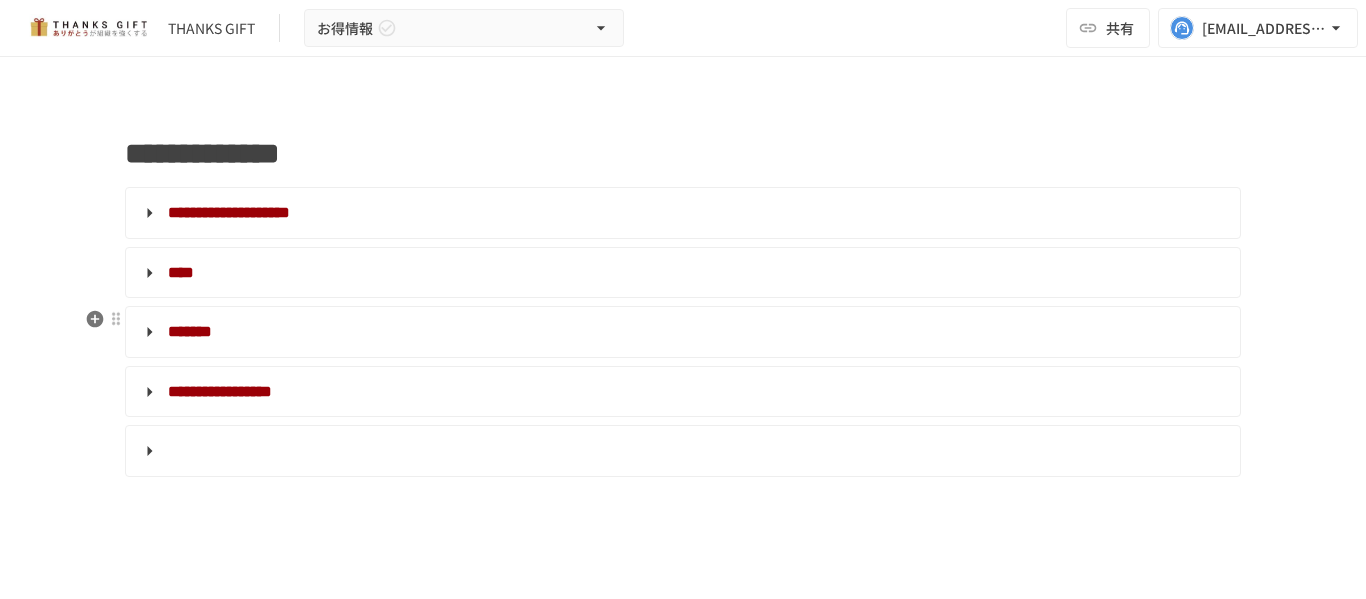 click on "*******" at bounding box center [190, 331] 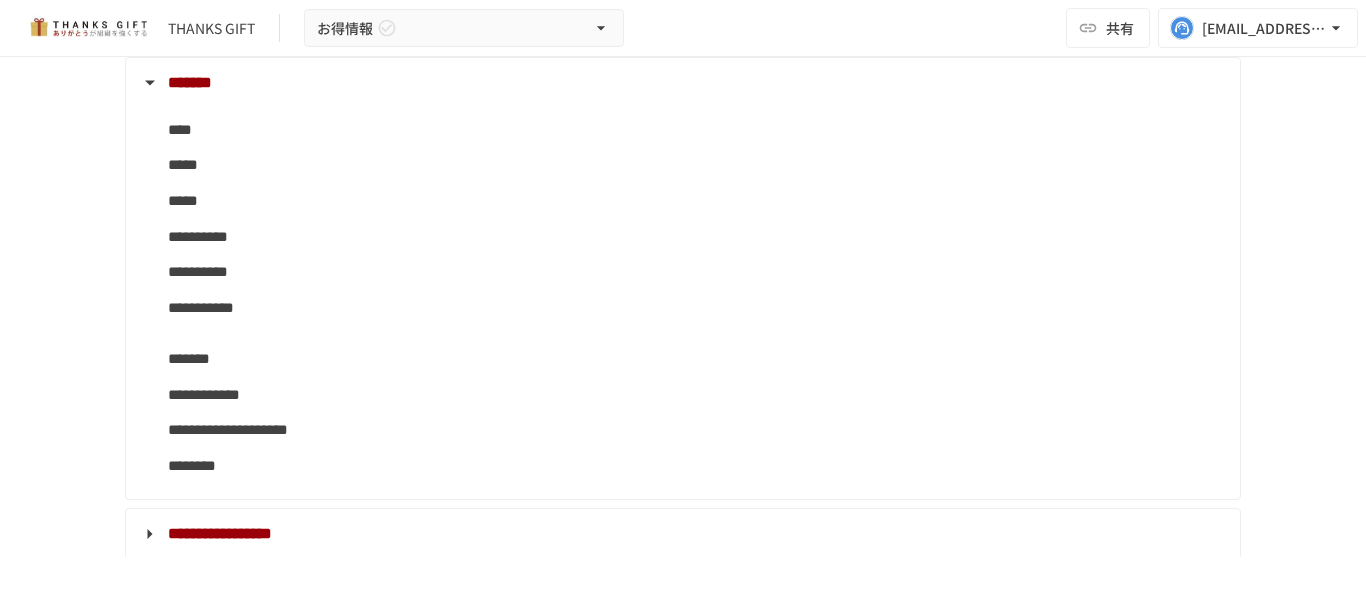 scroll, scrollTop: 100, scrollLeft: 0, axis: vertical 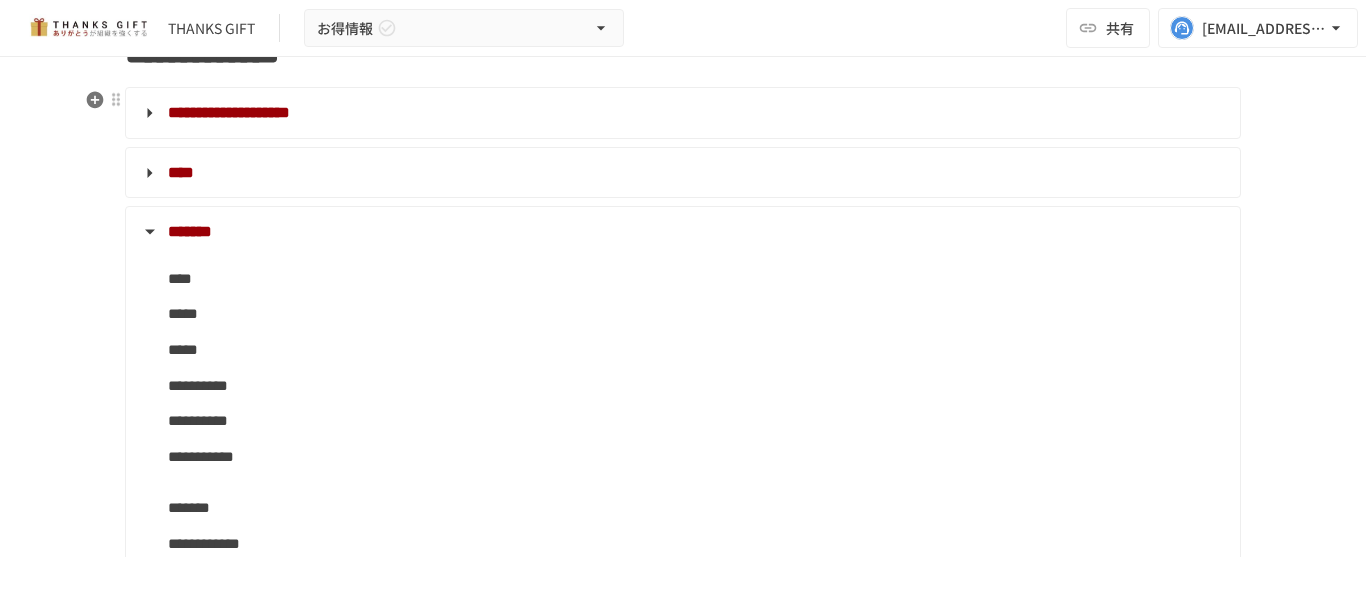 click on "**********" at bounding box center (681, 113) 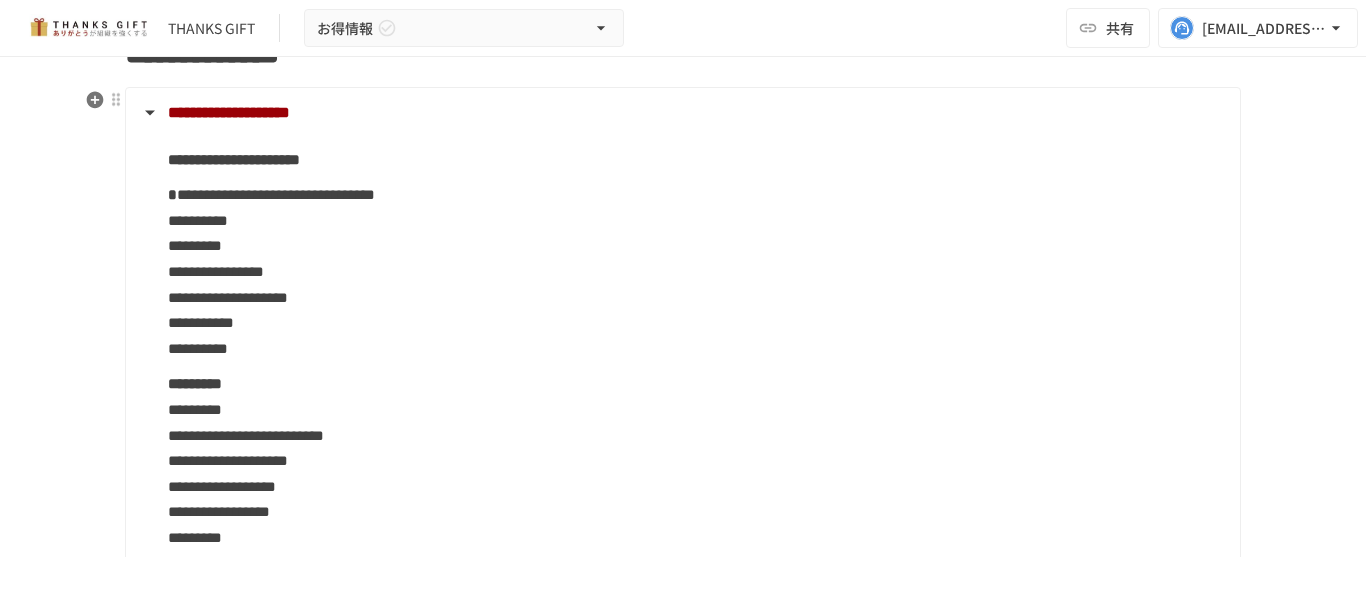 click on "**********" at bounding box center (681, 113) 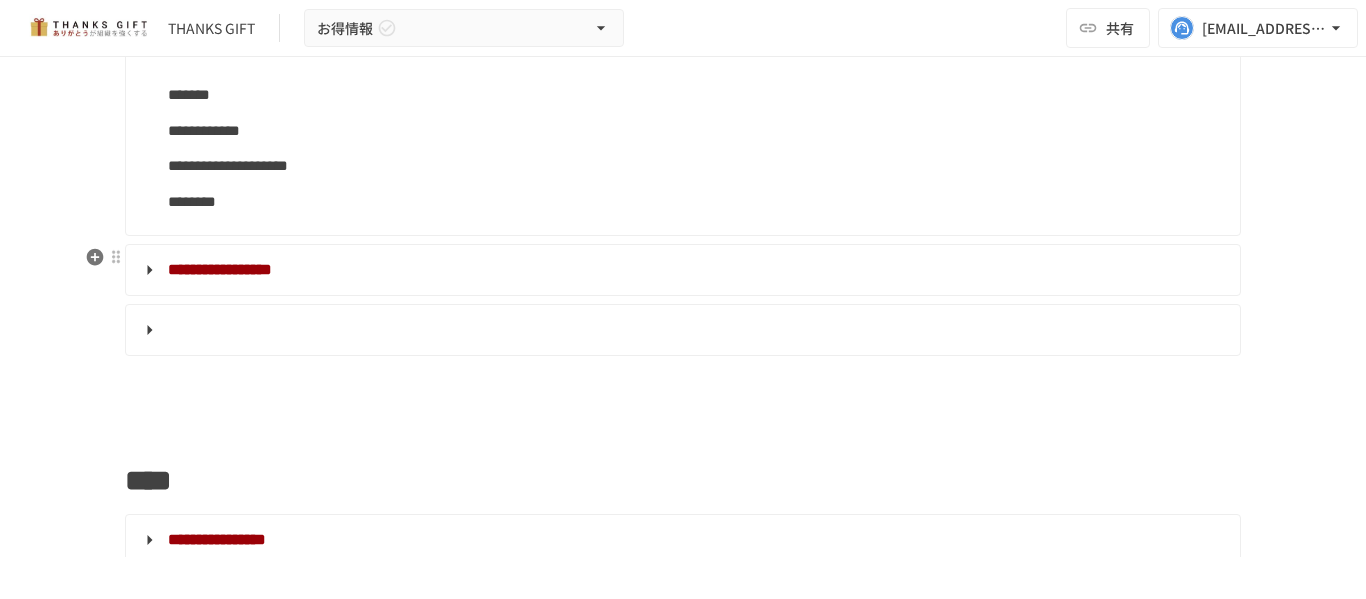 scroll, scrollTop: 400, scrollLeft: 0, axis: vertical 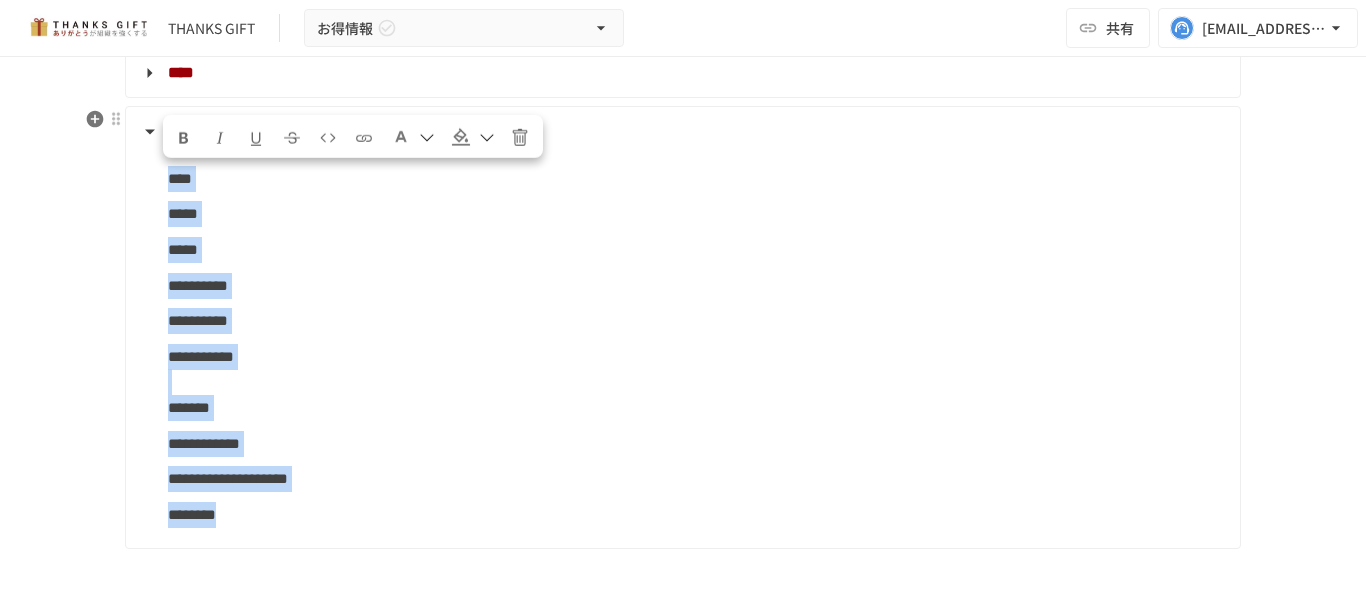 drag, startPoint x: 304, startPoint y: 310, endPoint x: 163, endPoint y: 176, distance: 194.51735 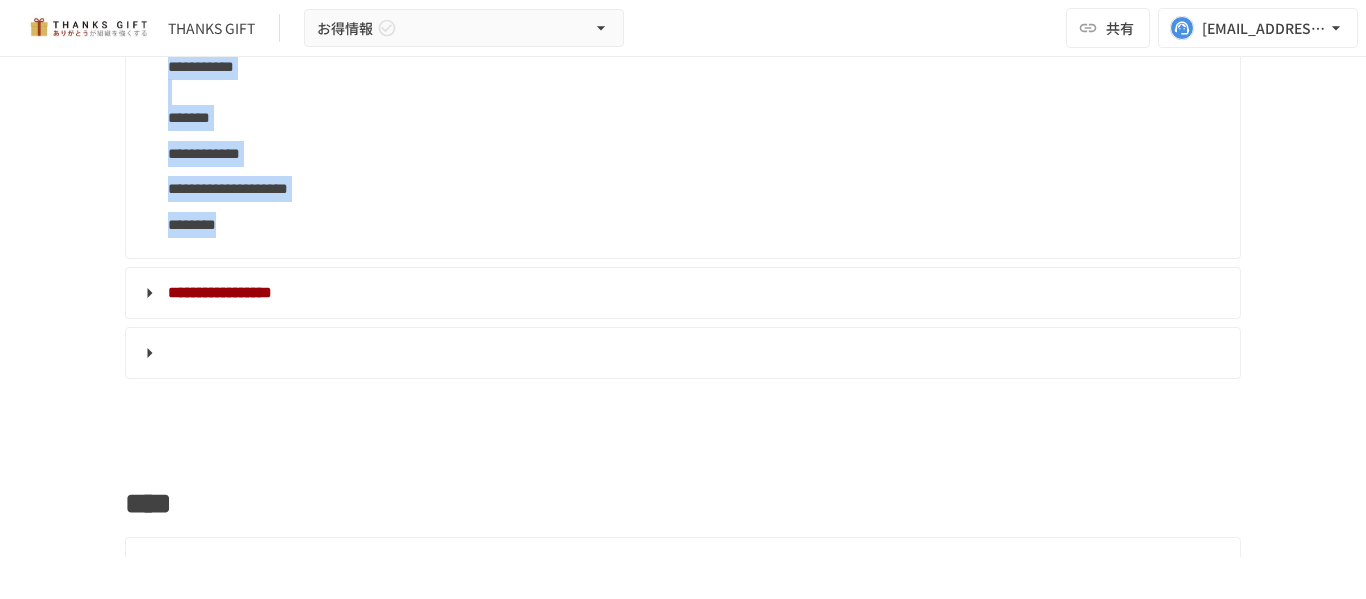 scroll, scrollTop: 600, scrollLeft: 0, axis: vertical 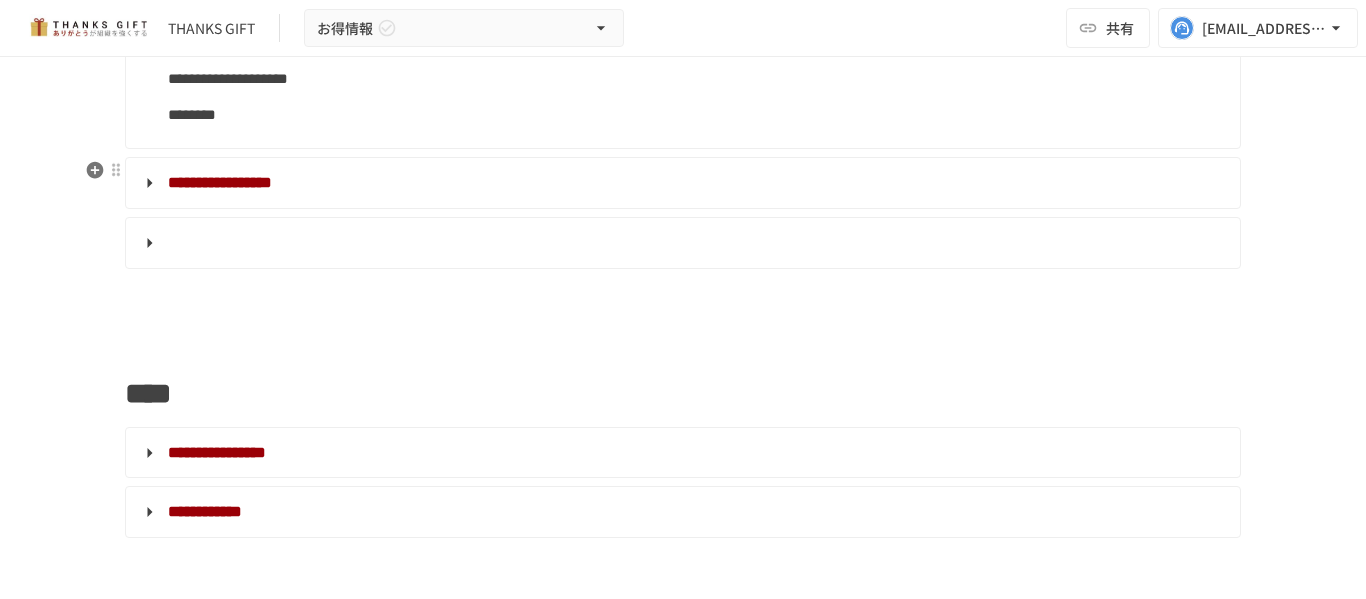 click on "**********" at bounding box center (220, 182) 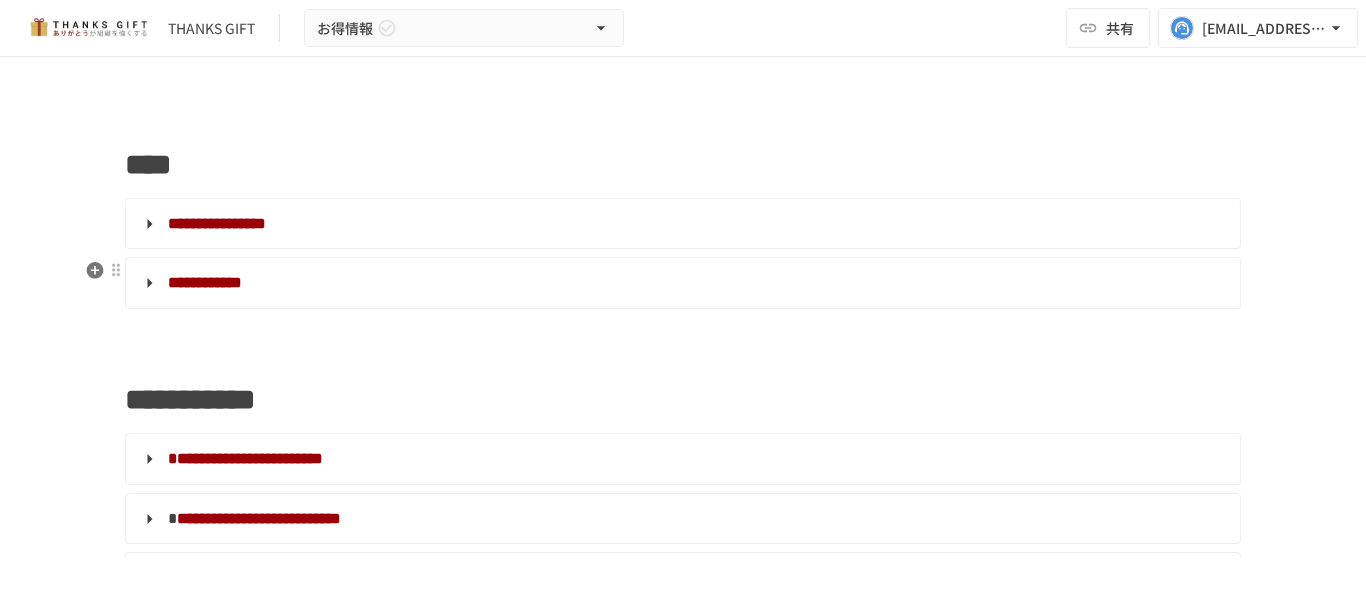 scroll, scrollTop: 1200, scrollLeft: 0, axis: vertical 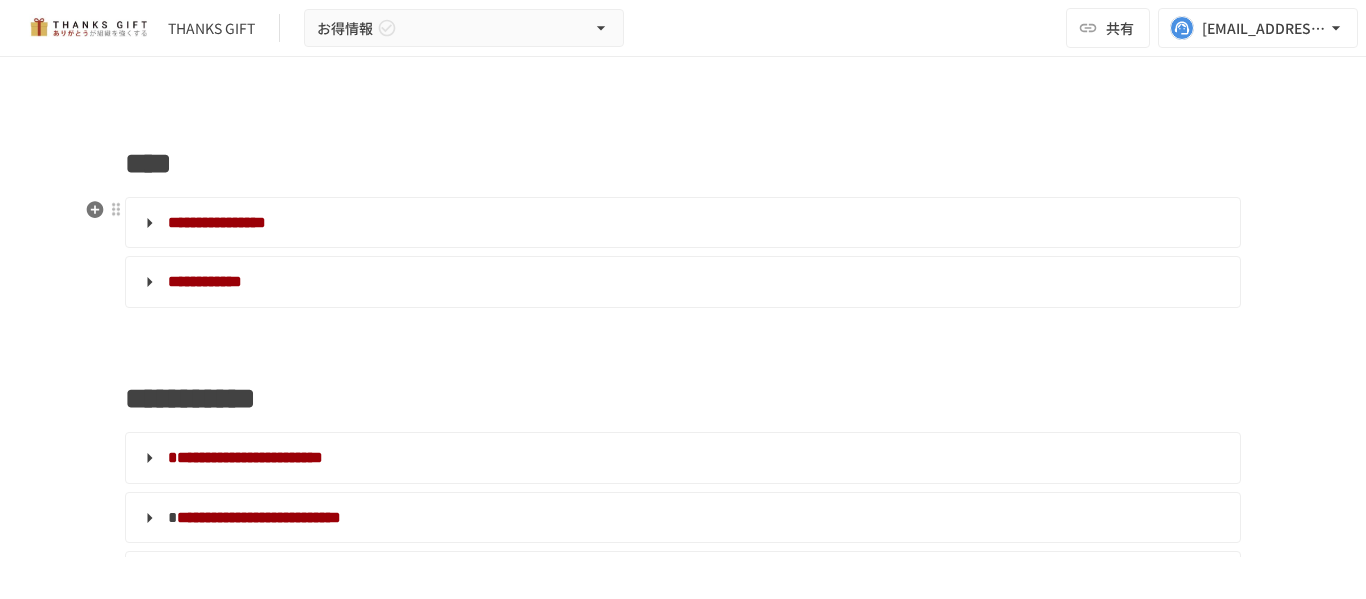 click on "**********" at bounding box center [681, 223] 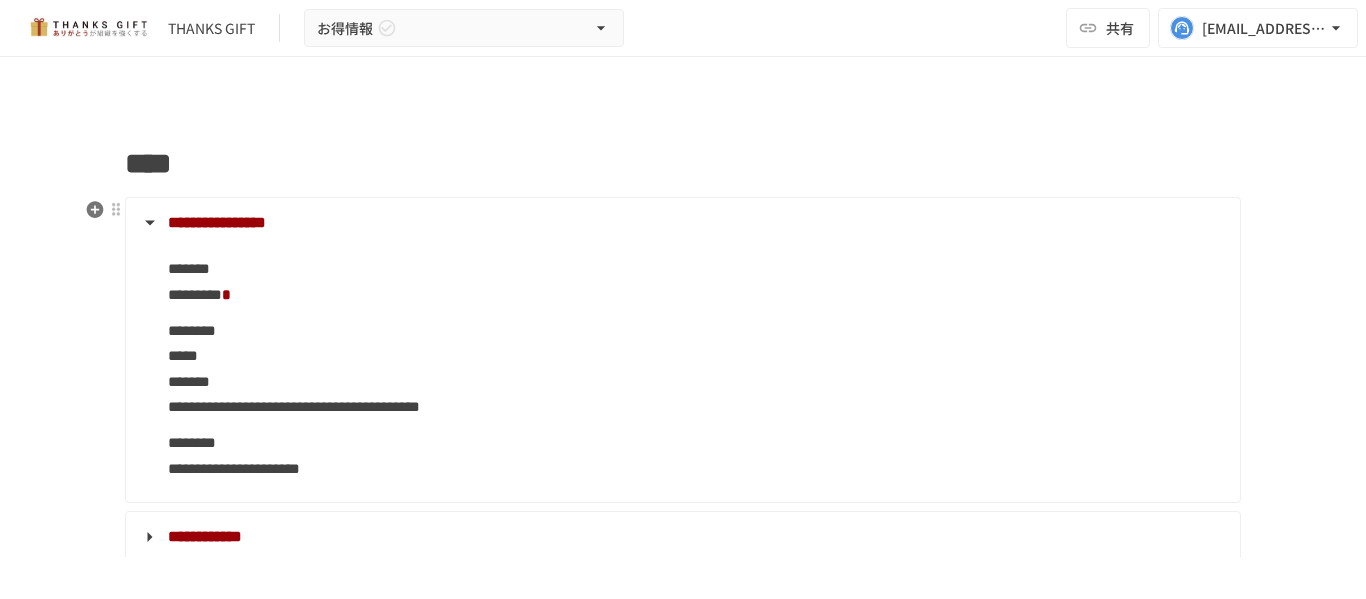 scroll, scrollTop: 1300, scrollLeft: 0, axis: vertical 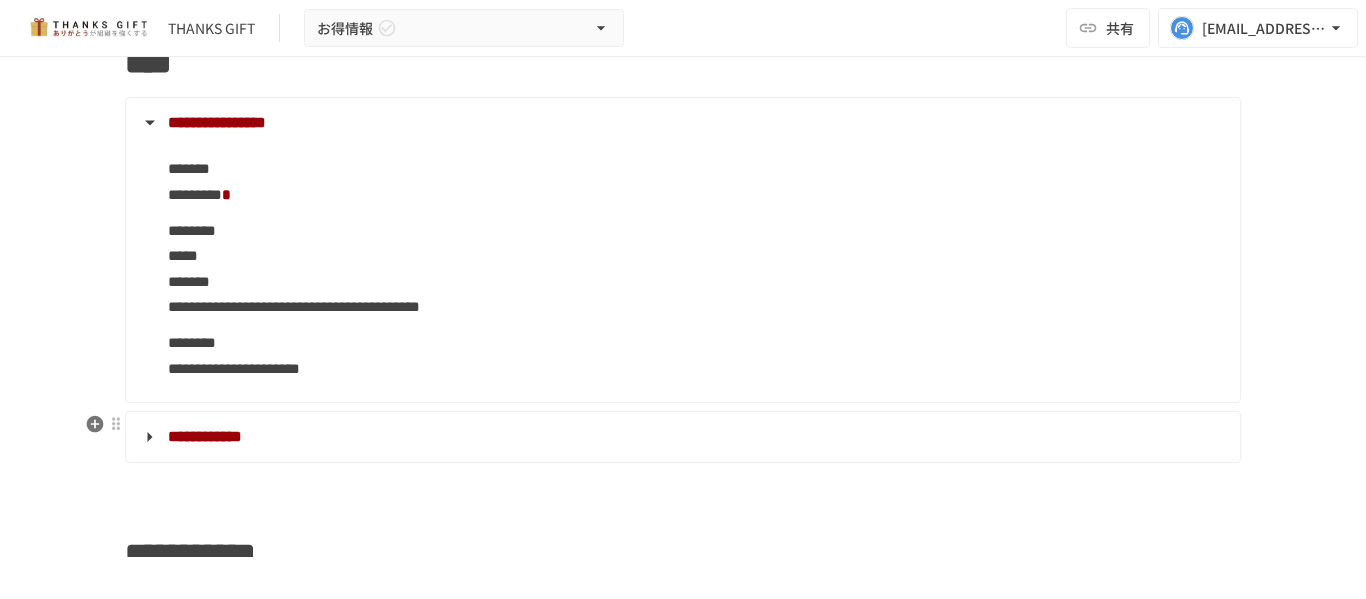 click on "**********" at bounding box center (681, 437) 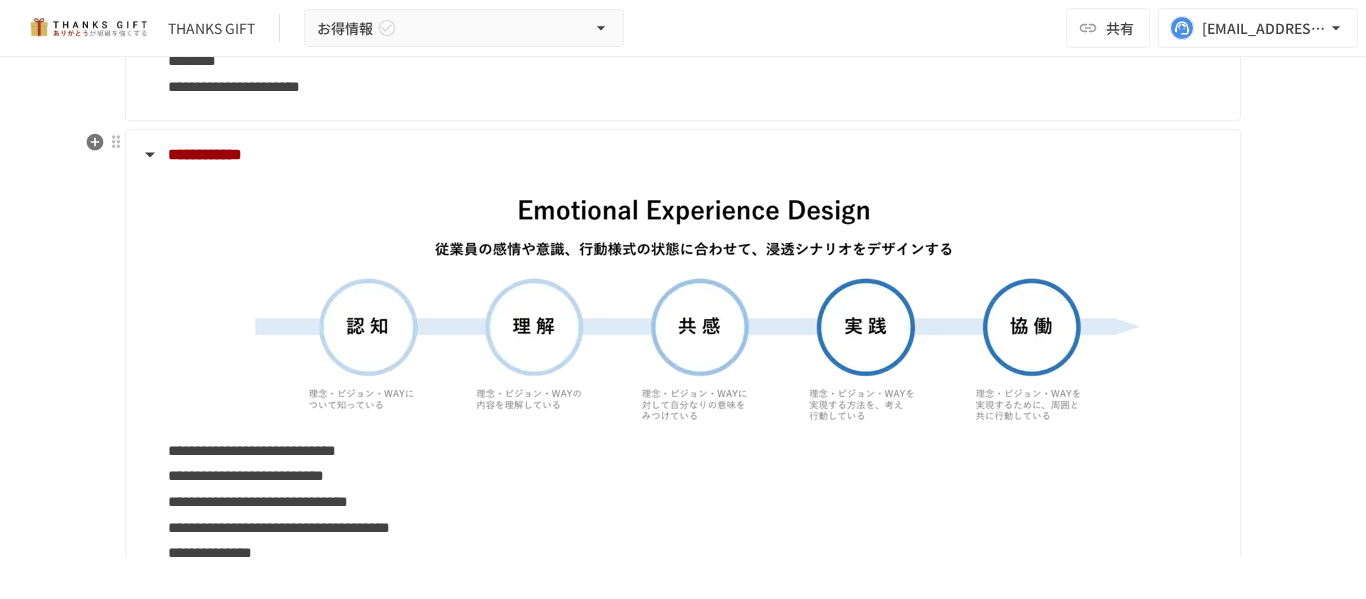 scroll, scrollTop: 1700, scrollLeft: 0, axis: vertical 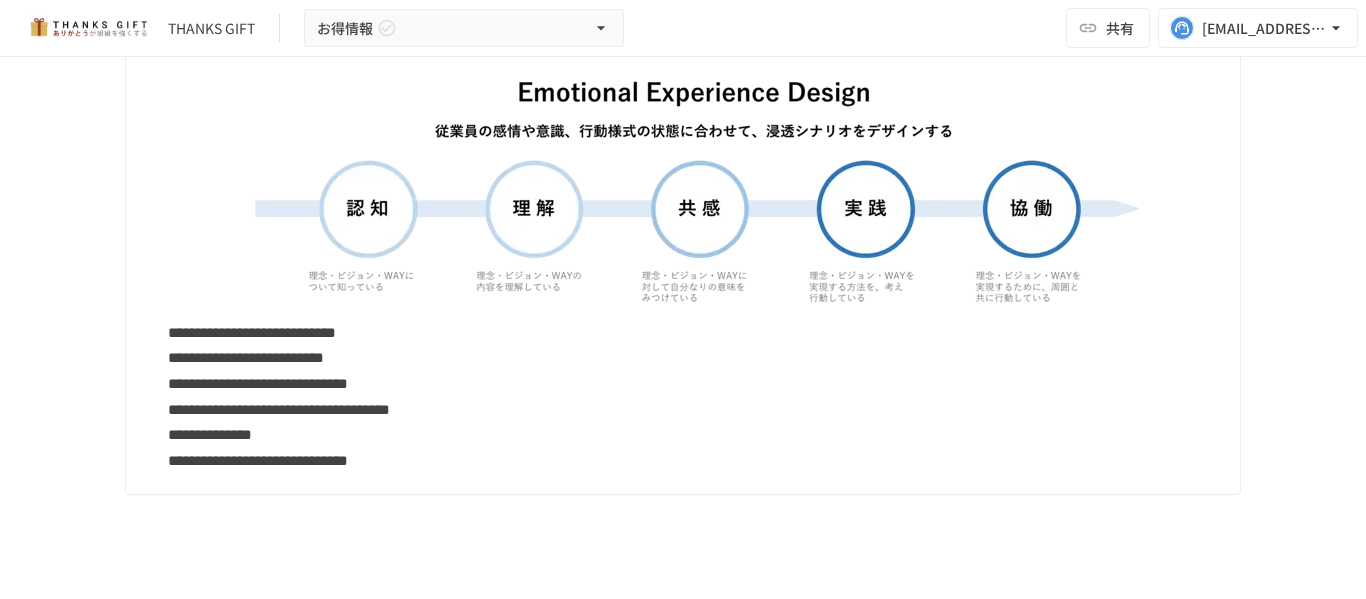 click at bounding box center [696, 190] 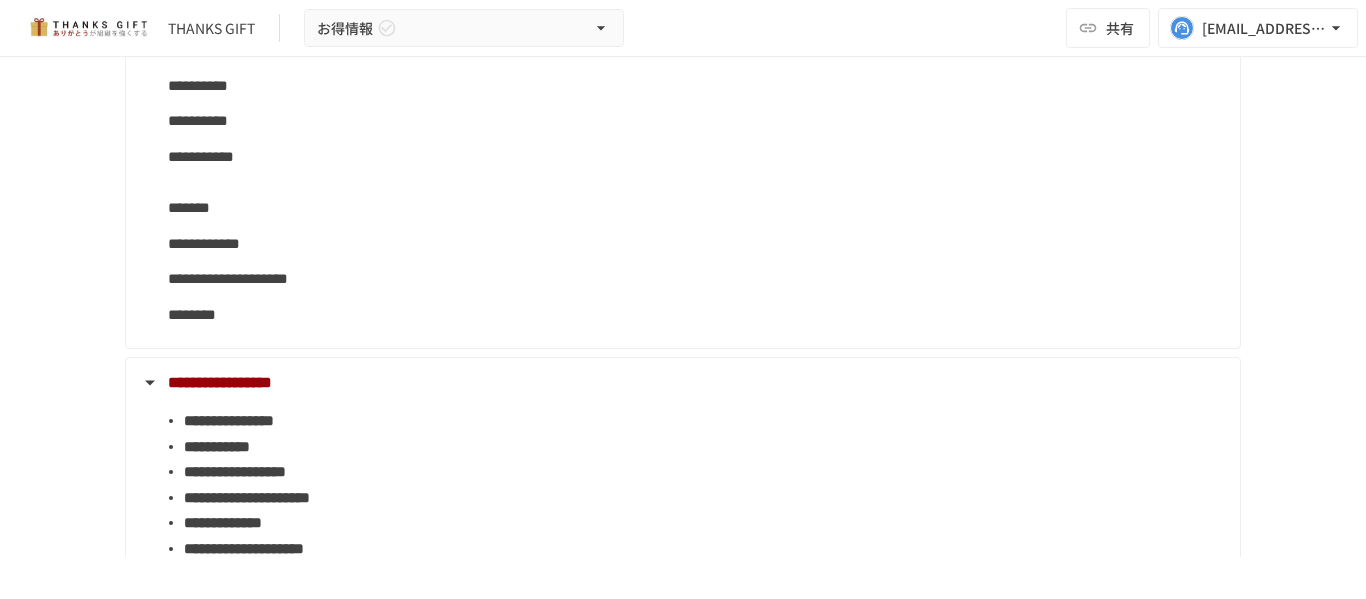 scroll, scrollTop: 0, scrollLeft: 0, axis: both 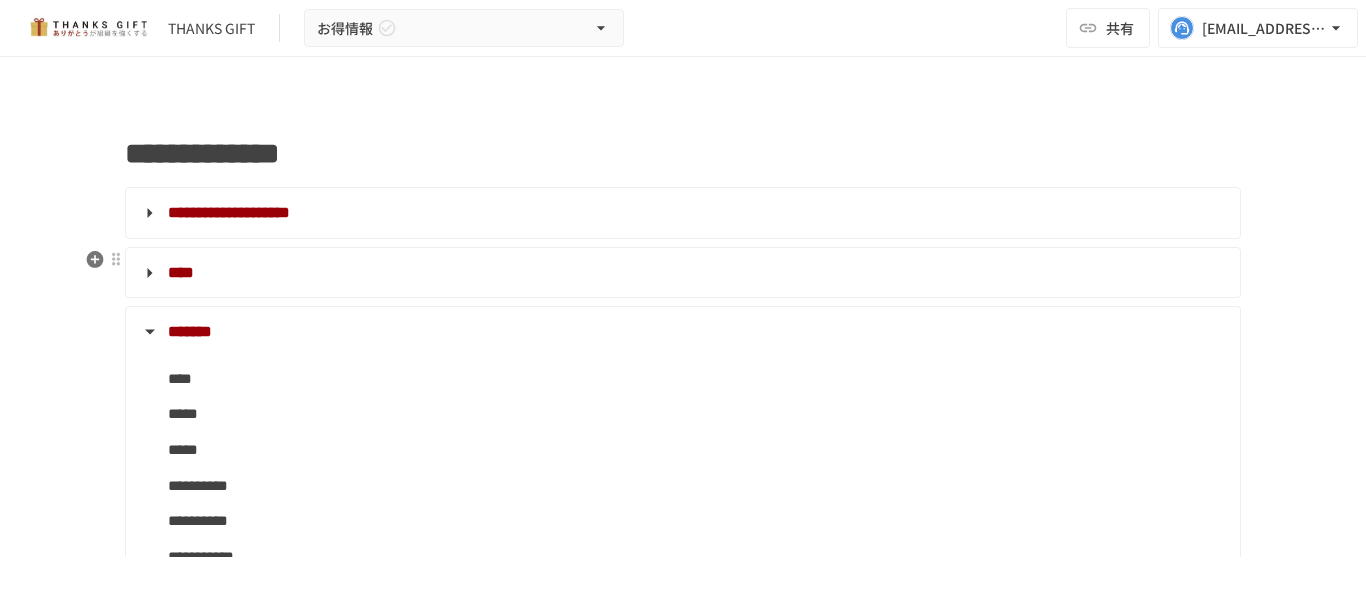 click on "****" at bounding box center (681, 273) 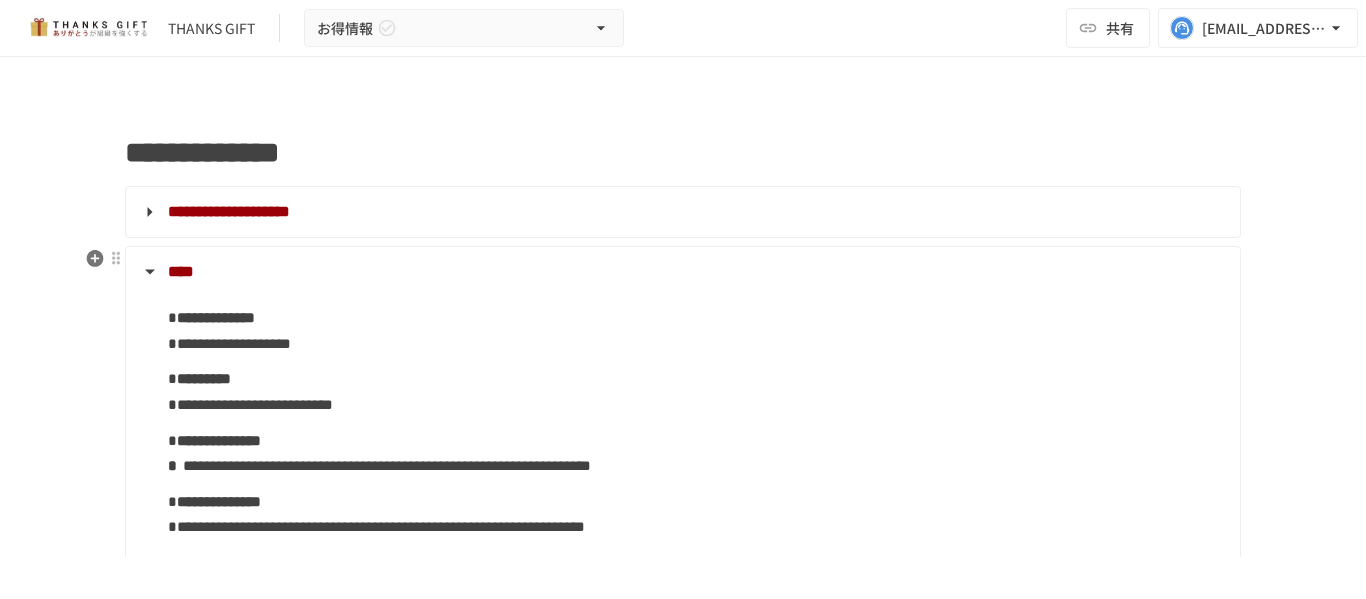 scroll, scrollTop: 0, scrollLeft: 0, axis: both 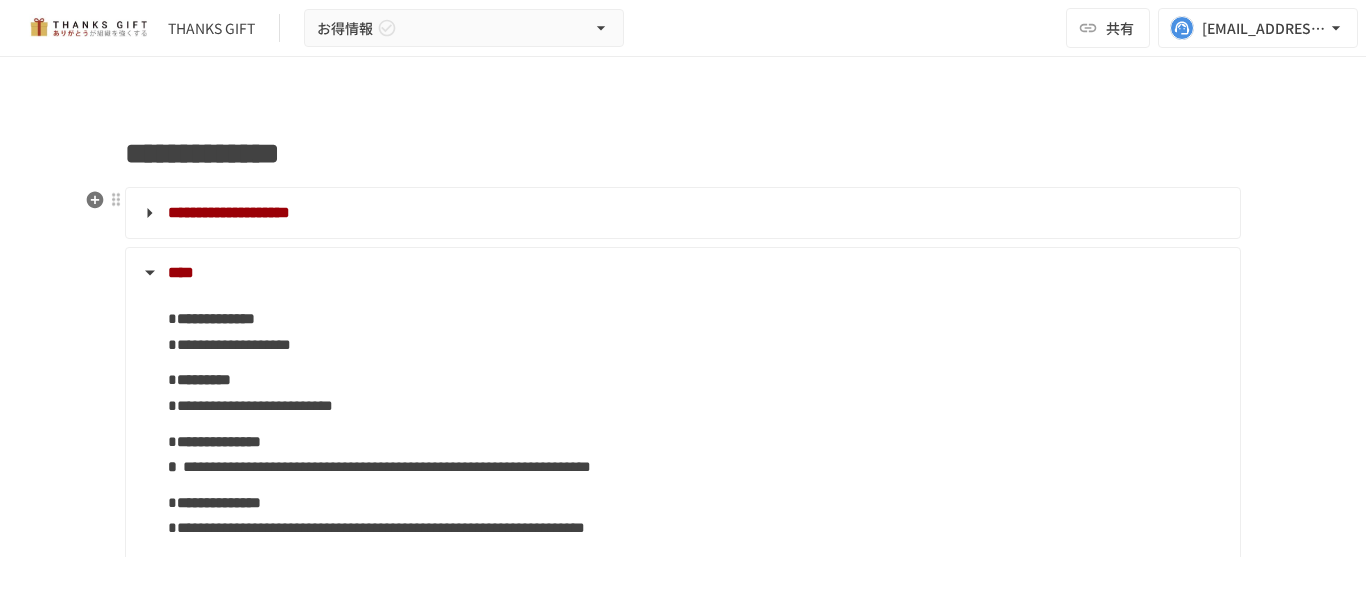 click on "**********" at bounding box center (681, 213) 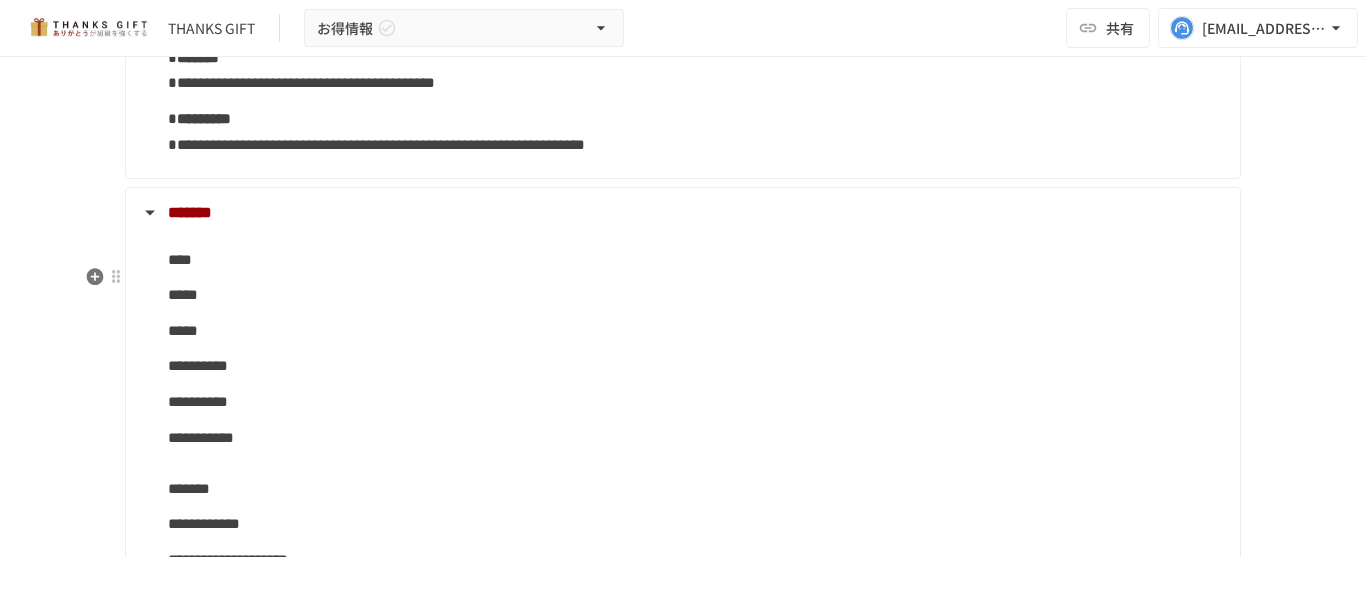 scroll, scrollTop: 1700, scrollLeft: 0, axis: vertical 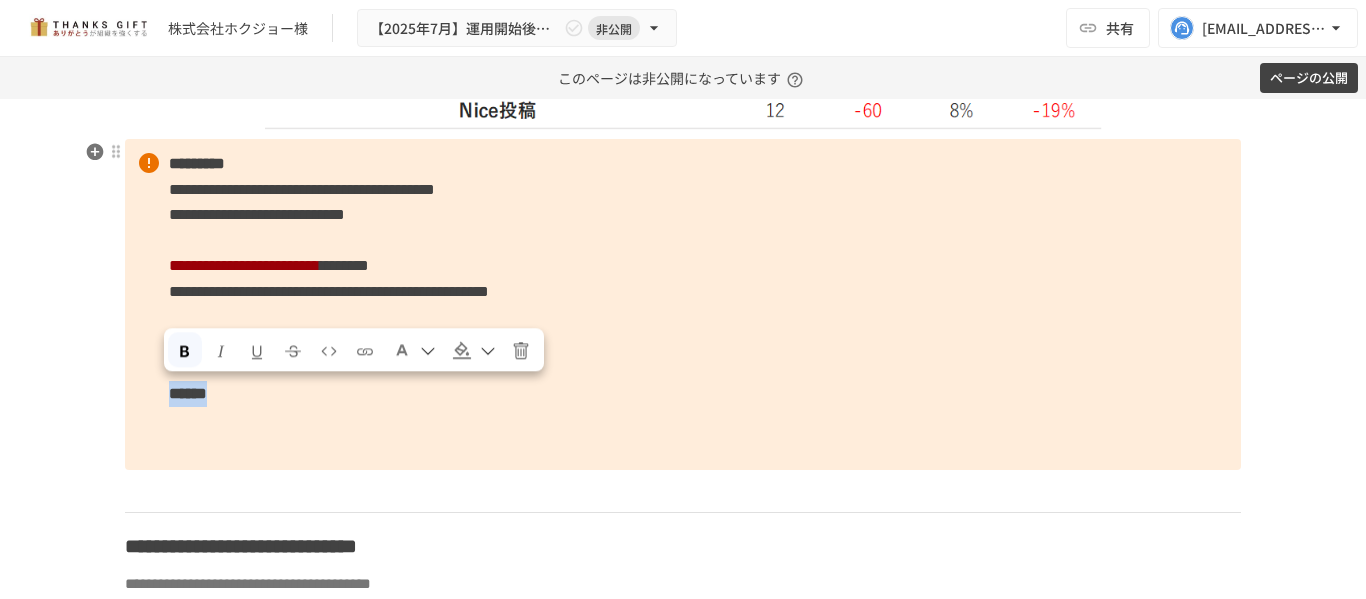 drag, startPoint x: 315, startPoint y: 394, endPoint x: 160, endPoint y: 405, distance: 155.38983 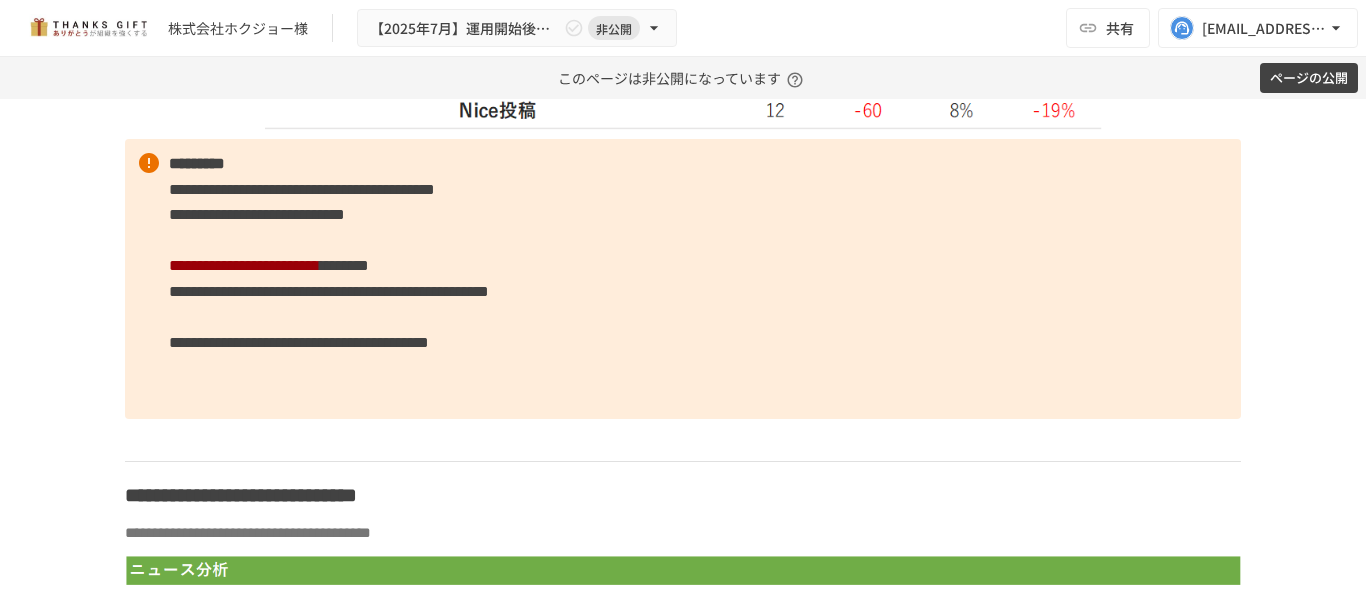 click on "**********" at bounding box center [683, 279] 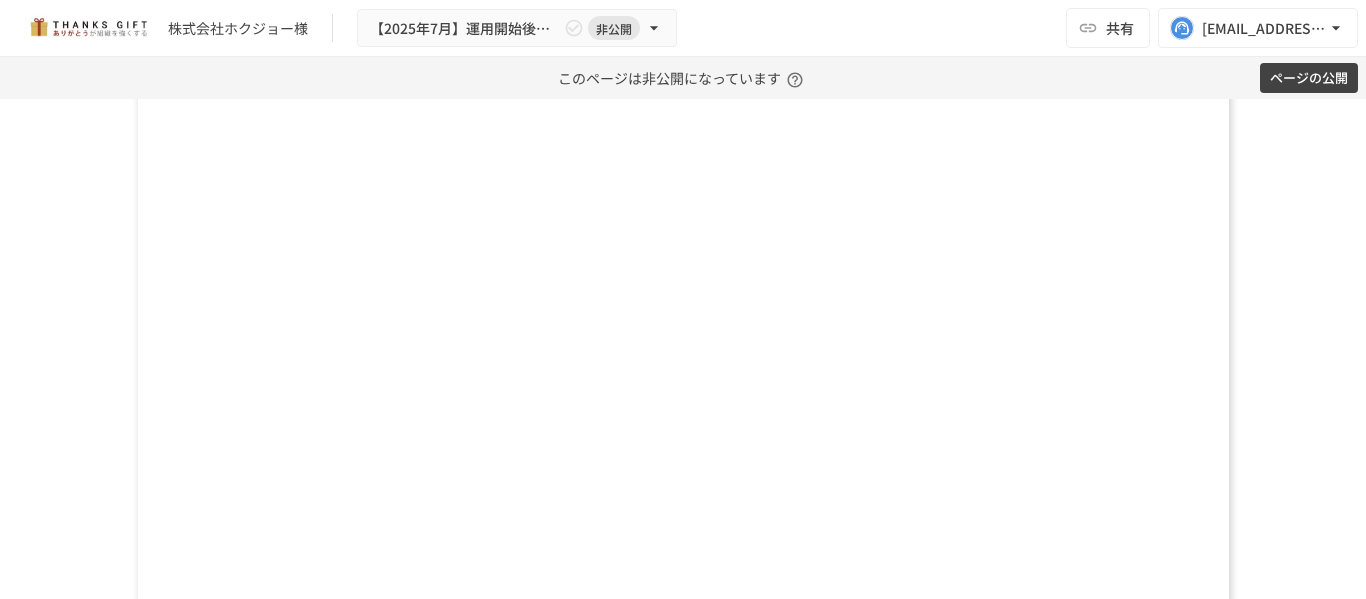 scroll, scrollTop: 10448, scrollLeft: 0, axis: vertical 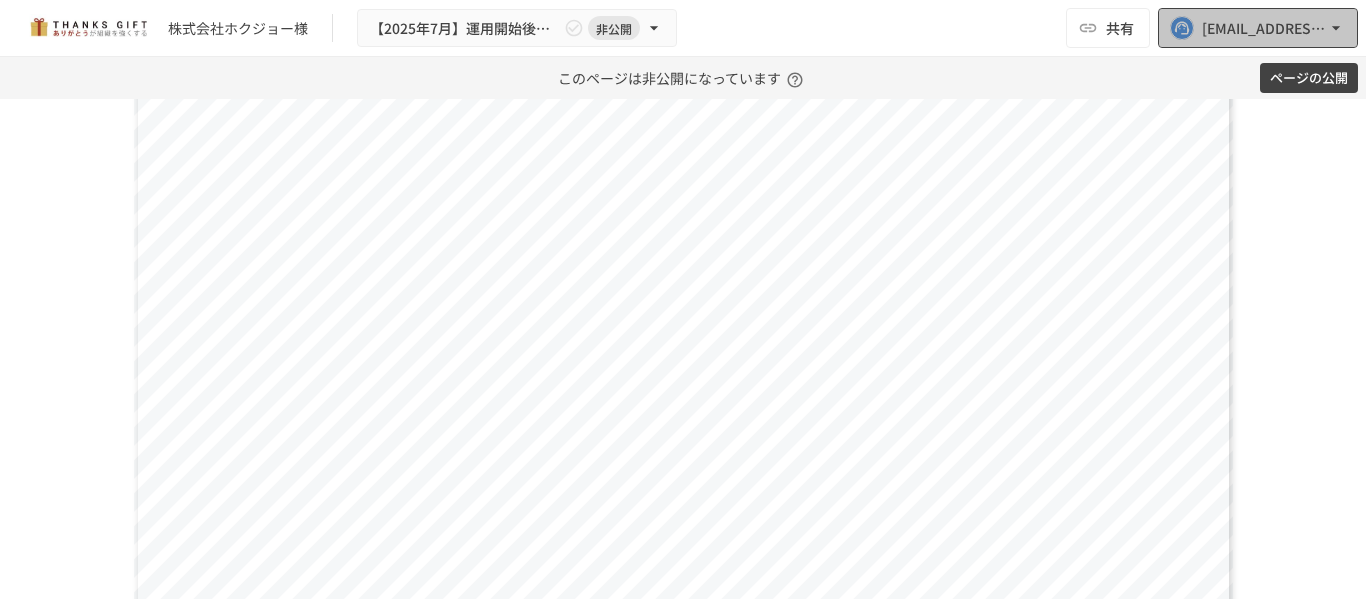click on "[EMAIL_ADDRESS][DOMAIN_NAME]" at bounding box center [1264, 28] 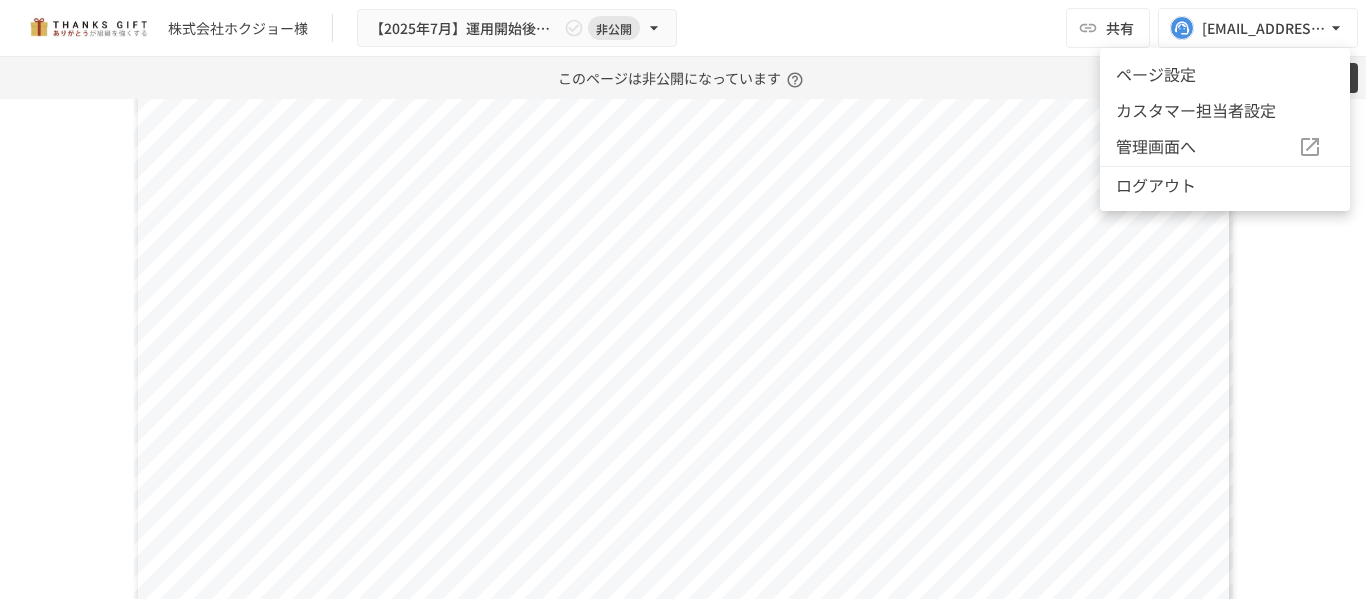 click on "ページ設定" at bounding box center [1225, 74] 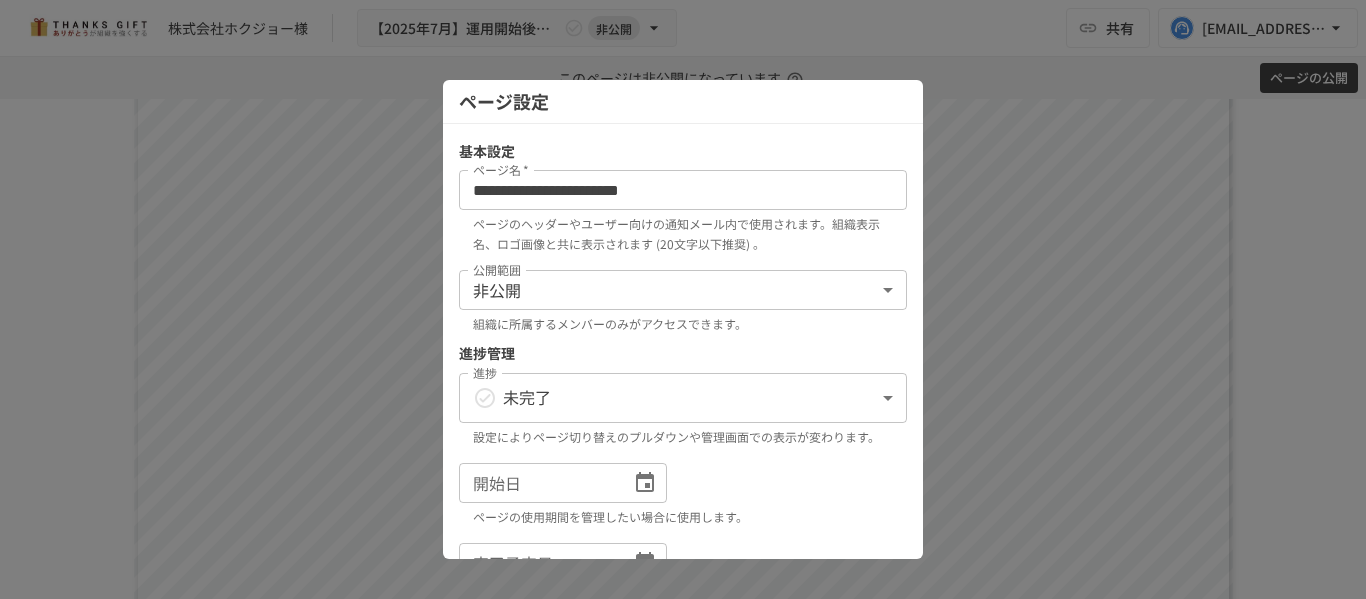 click on "**********" at bounding box center [683, 299] 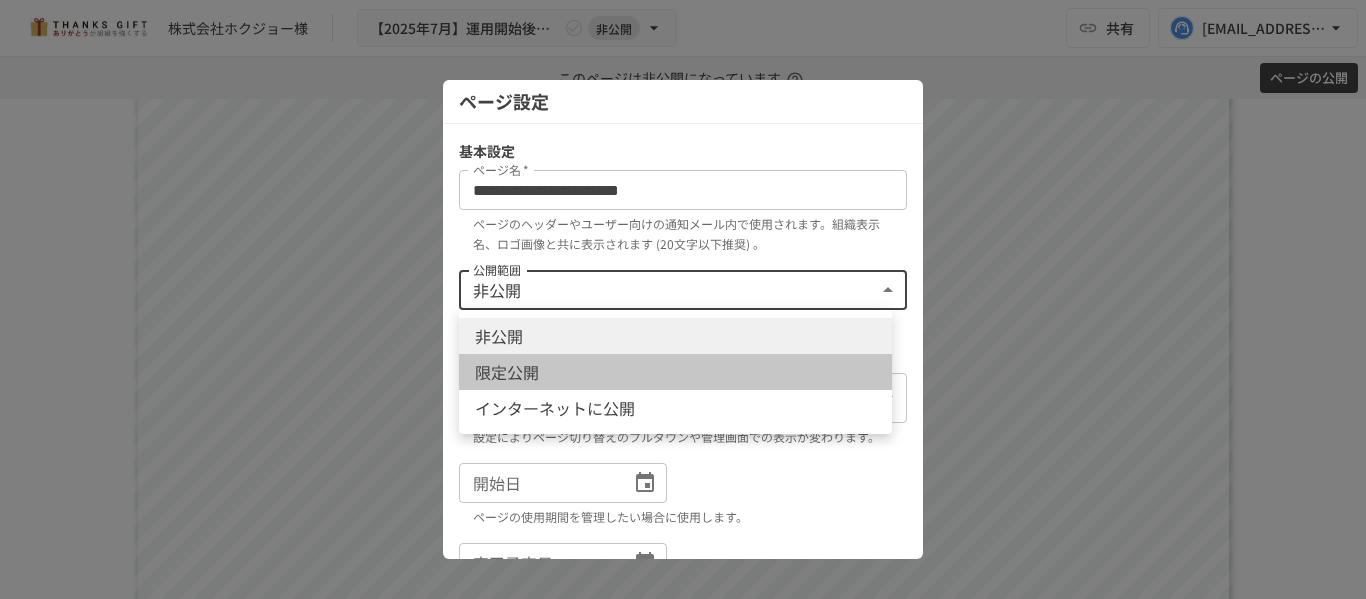 click on "限定公開" at bounding box center [675, 372] 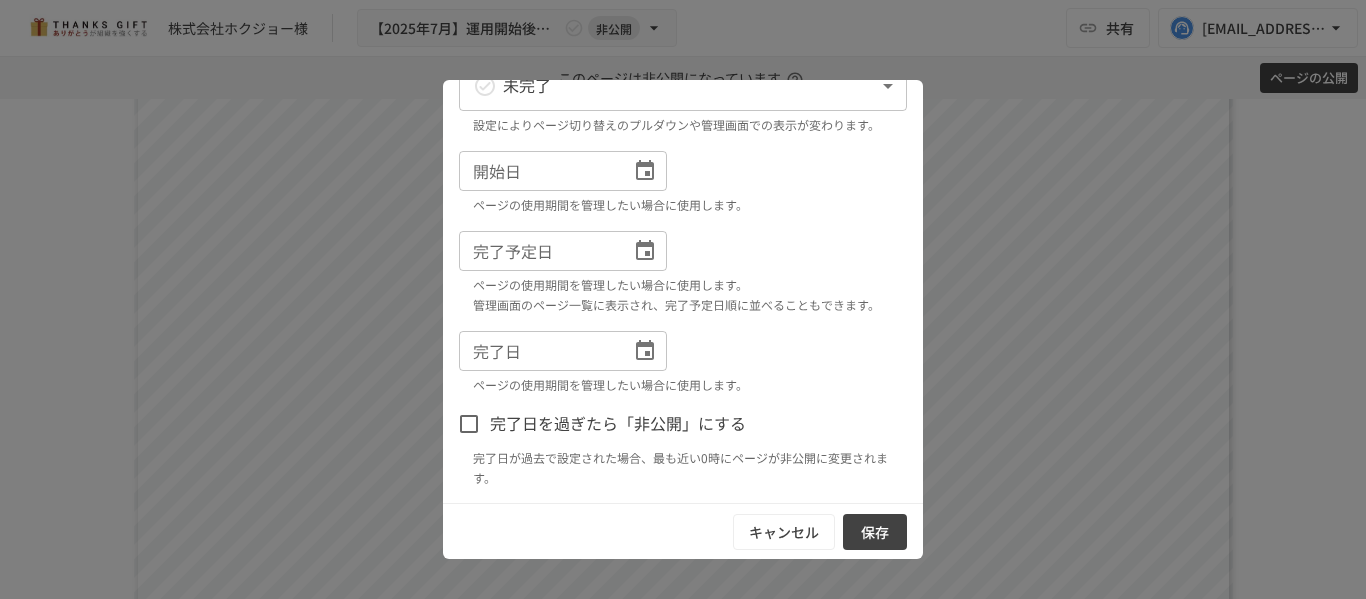 scroll, scrollTop: 352, scrollLeft: 0, axis: vertical 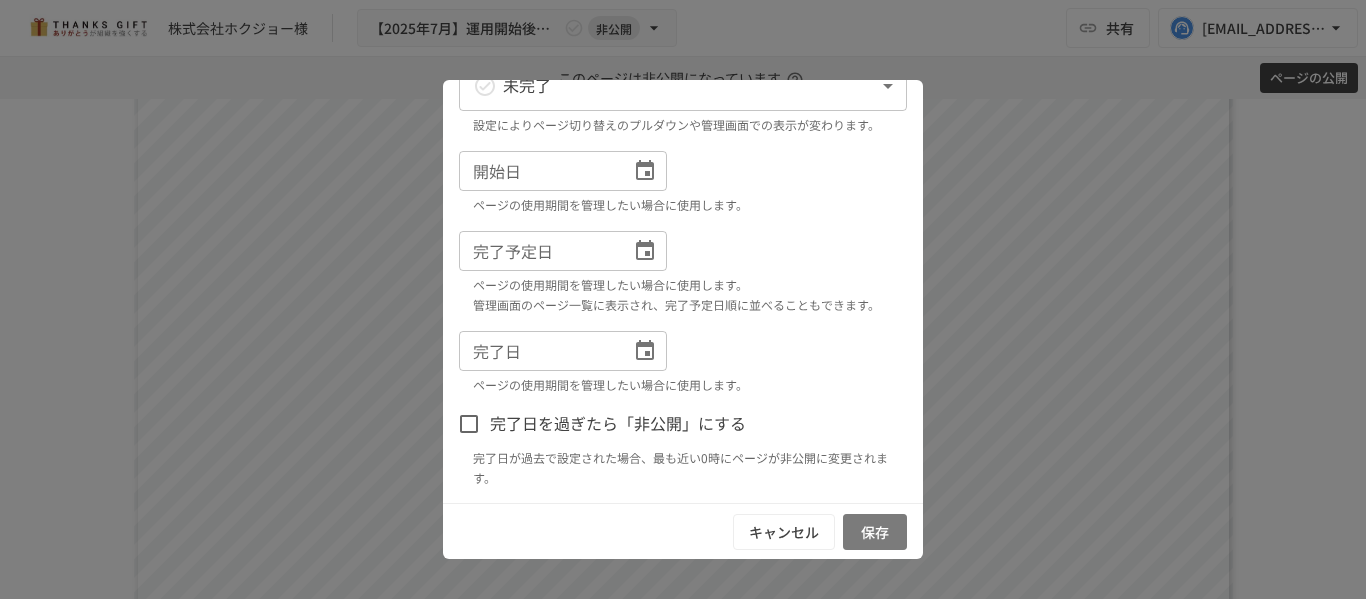 click on "保存" at bounding box center (875, 532) 